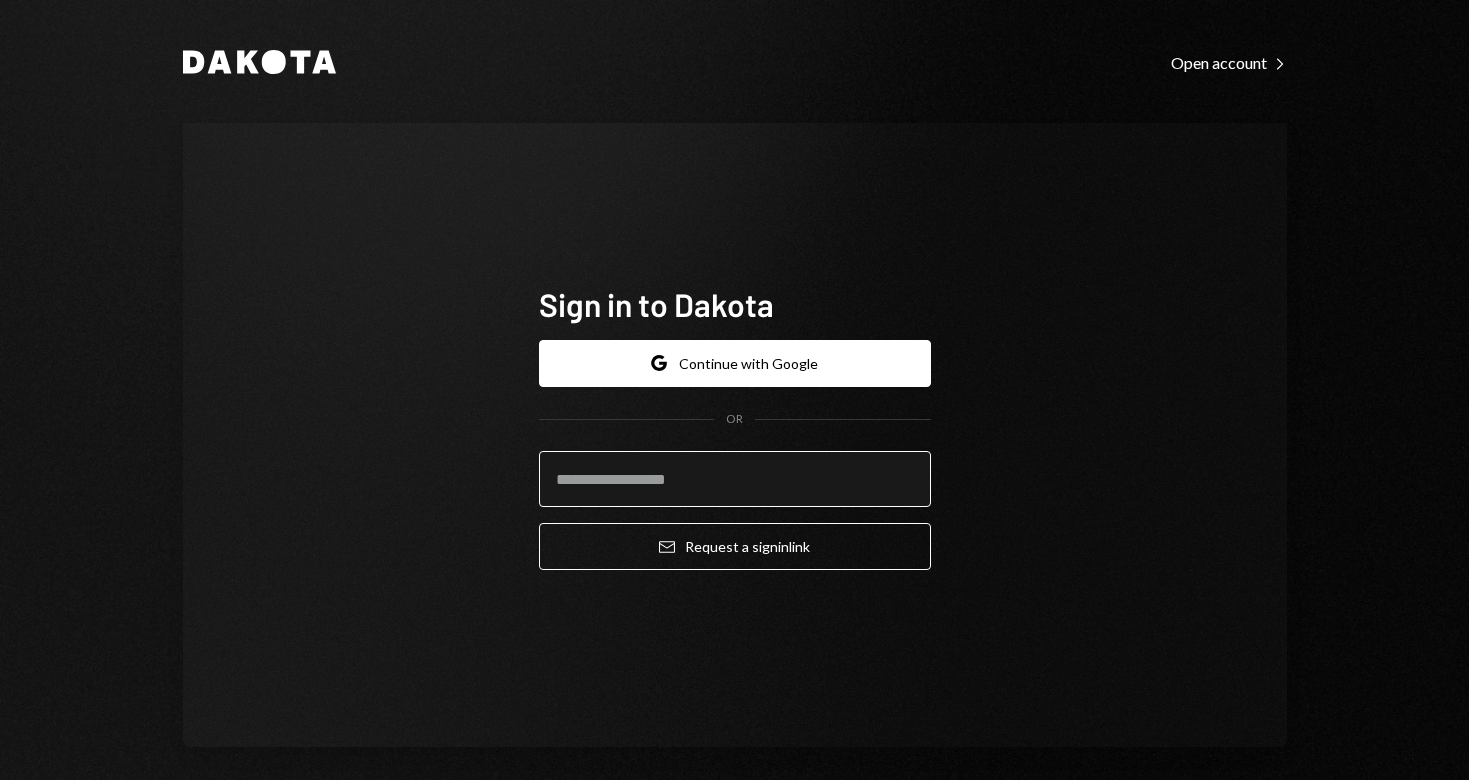 scroll, scrollTop: 0, scrollLeft: 0, axis: both 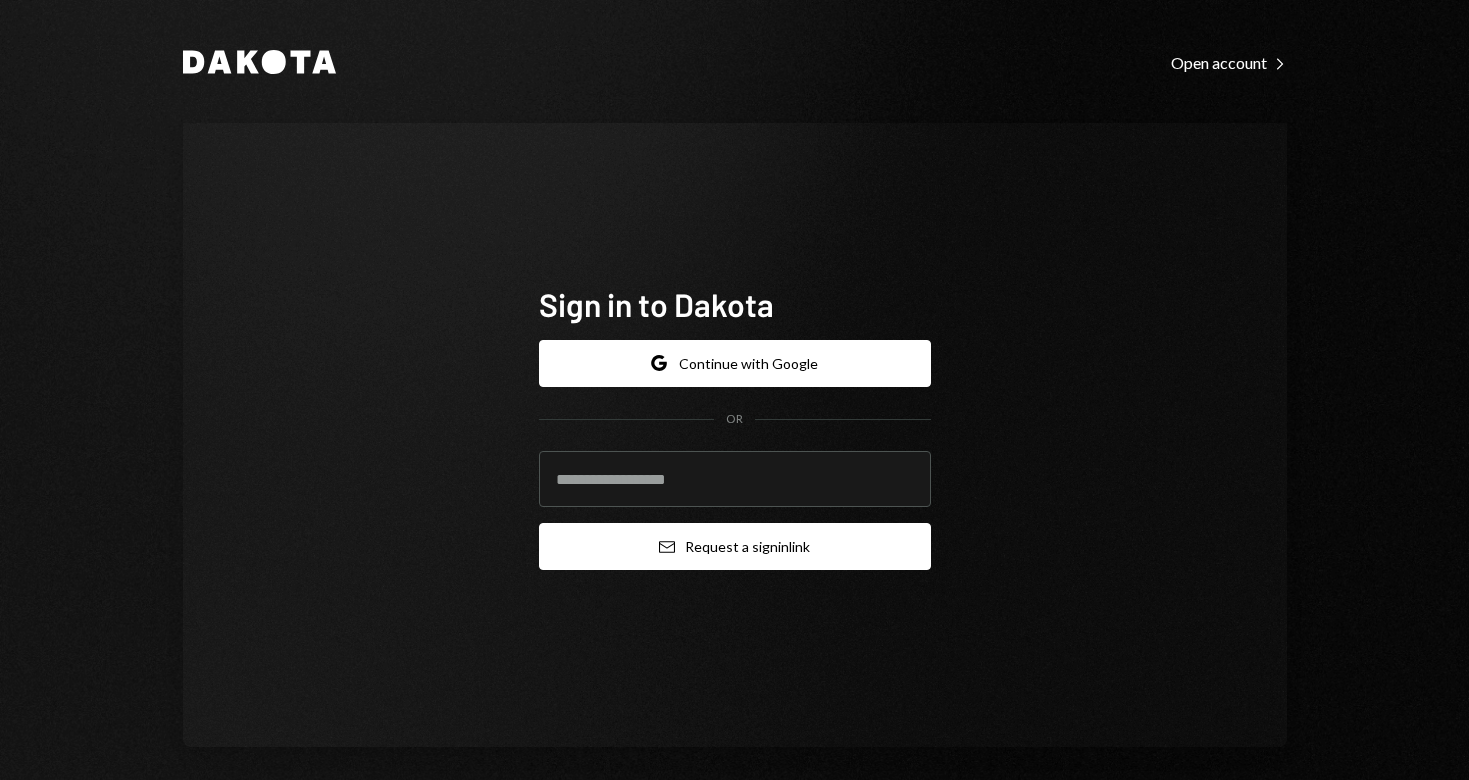 type on "**********" 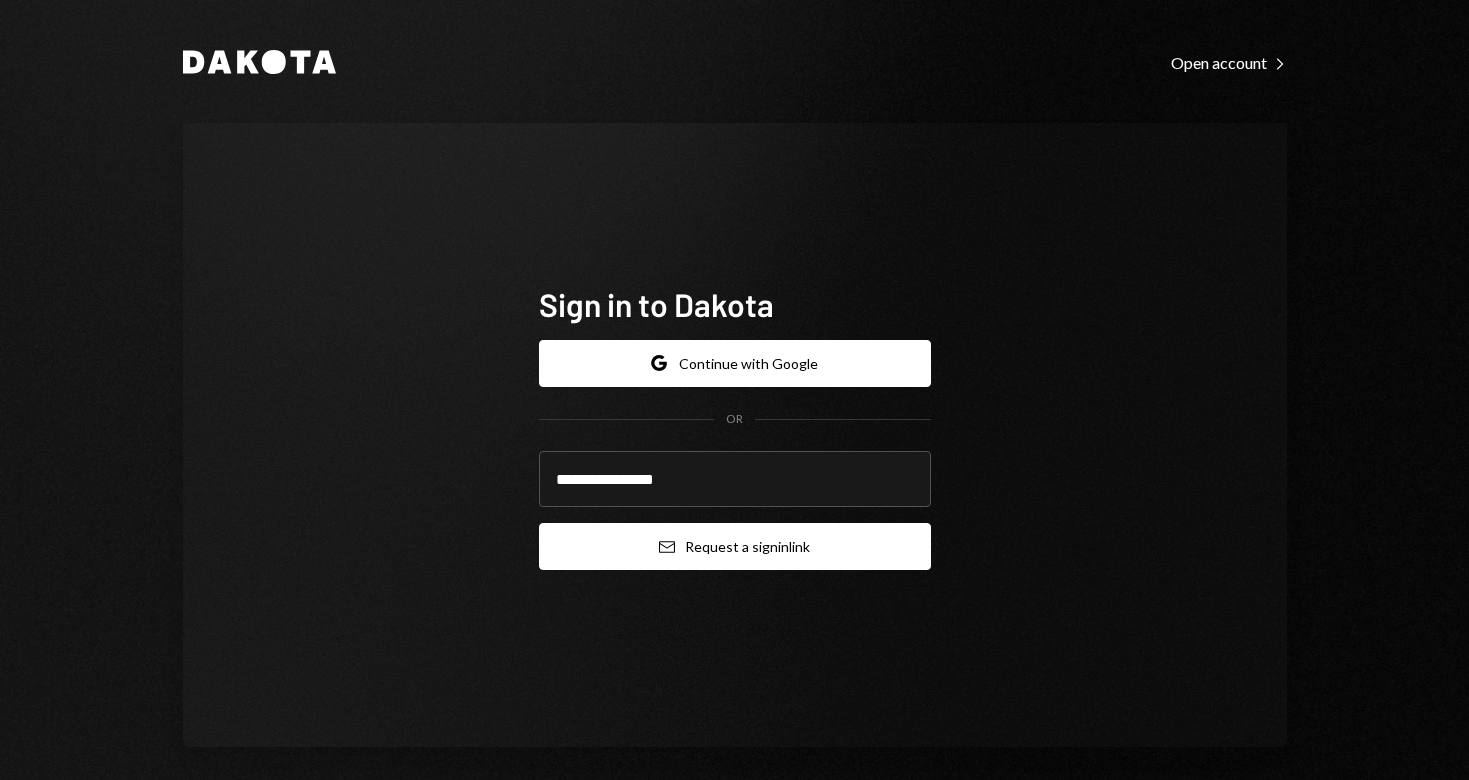 click on "Email Request a sign  in  link" at bounding box center [735, 546] 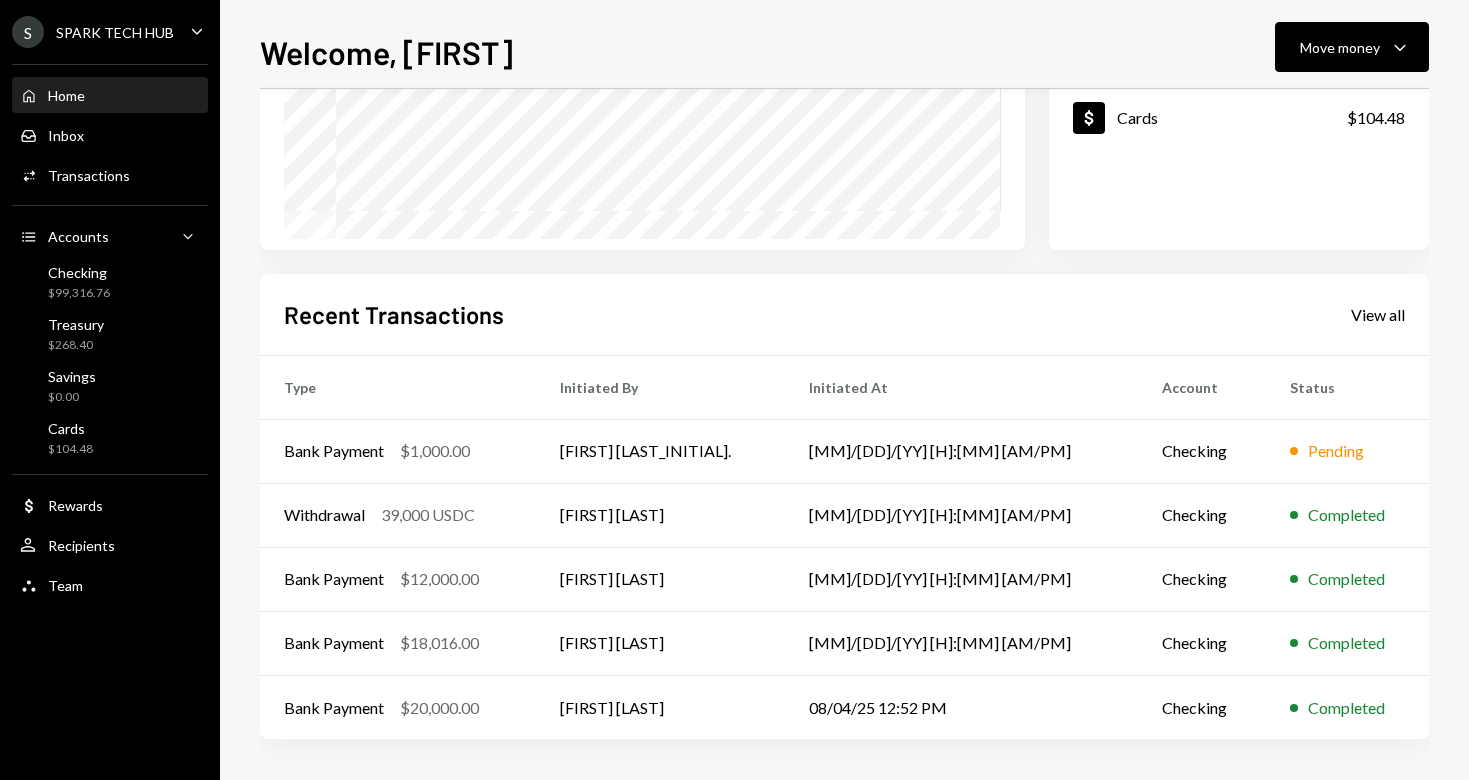 scroll, scrollTop: 331, scrollLeft: 0, axis: vertical 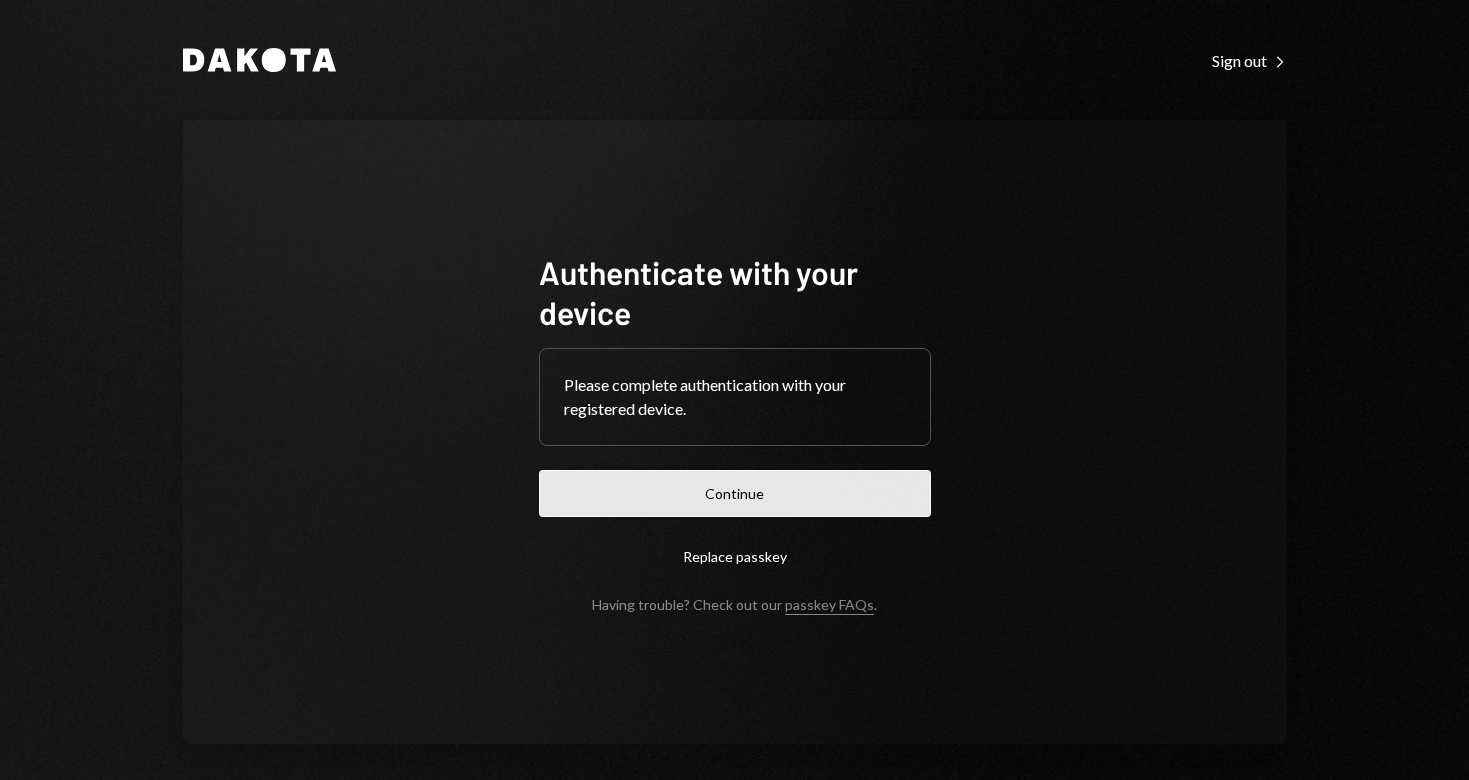 click on "Continue" at bounding box center [735, 493] 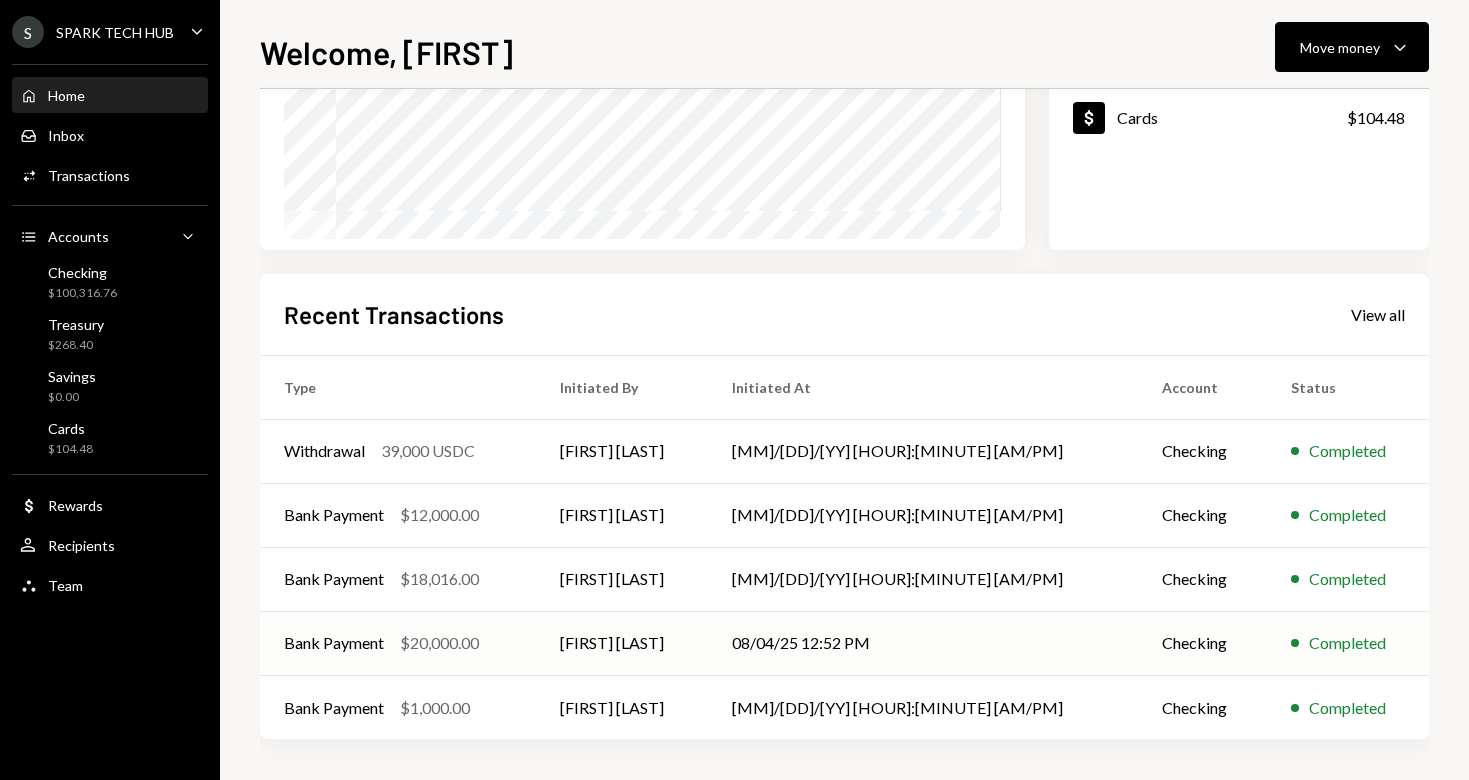 scroll, scrollTop: 331, scrollLeft: 0, axis: vertical 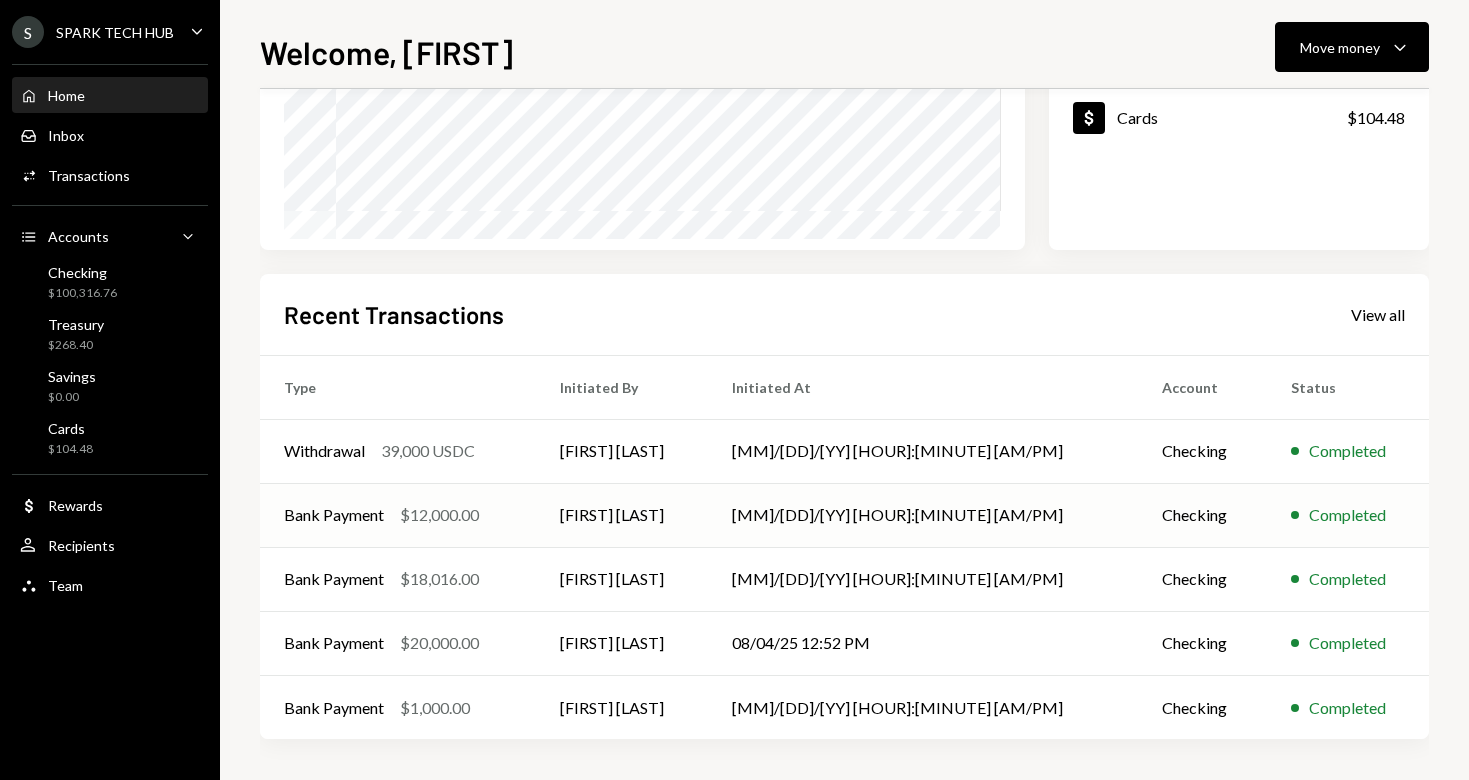 click on "Bank Payment" at bounding box center [334, 515] 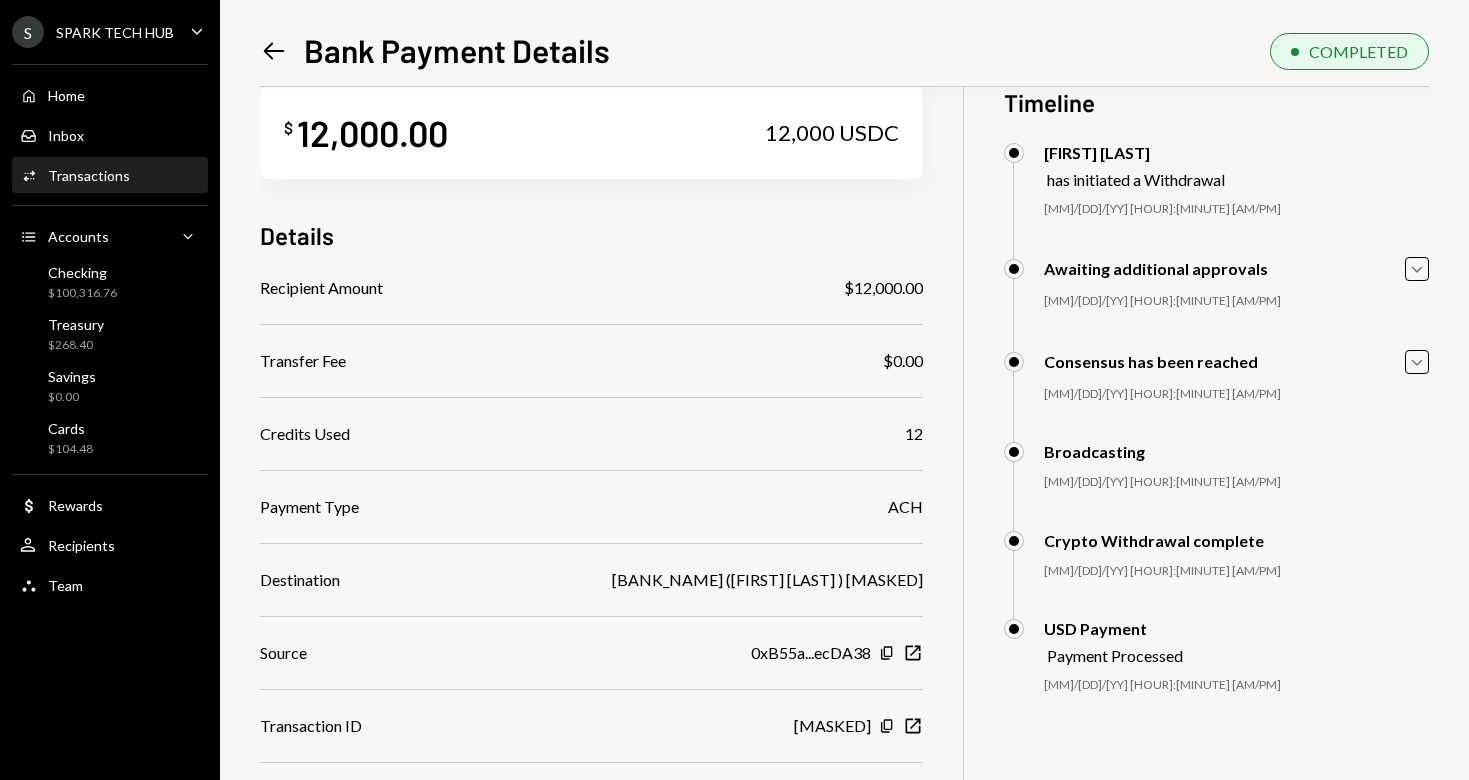 scroll, scrollTop: 54, scrollLeft: 0, axis: vertical 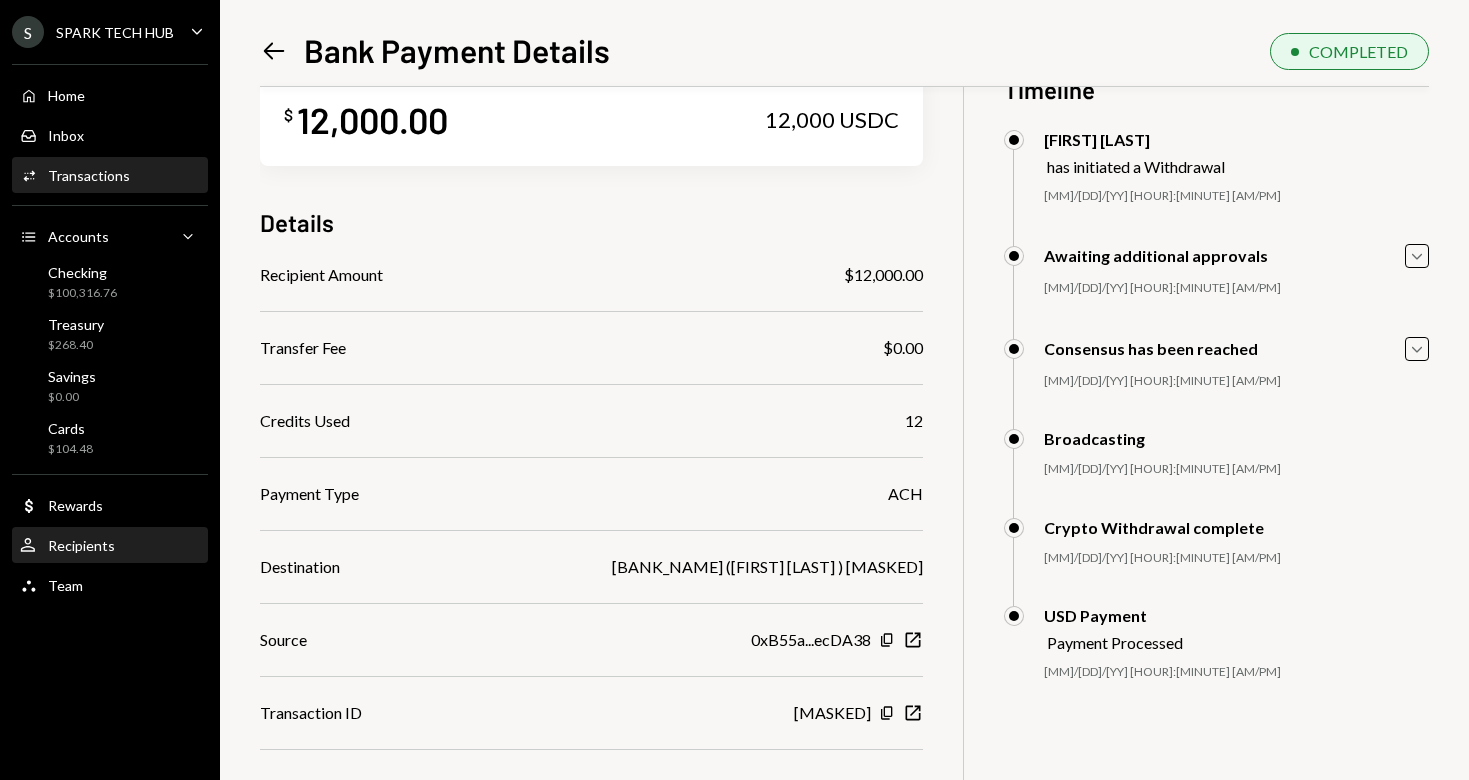 click on "Recipients" at bounding box center [81, 545] 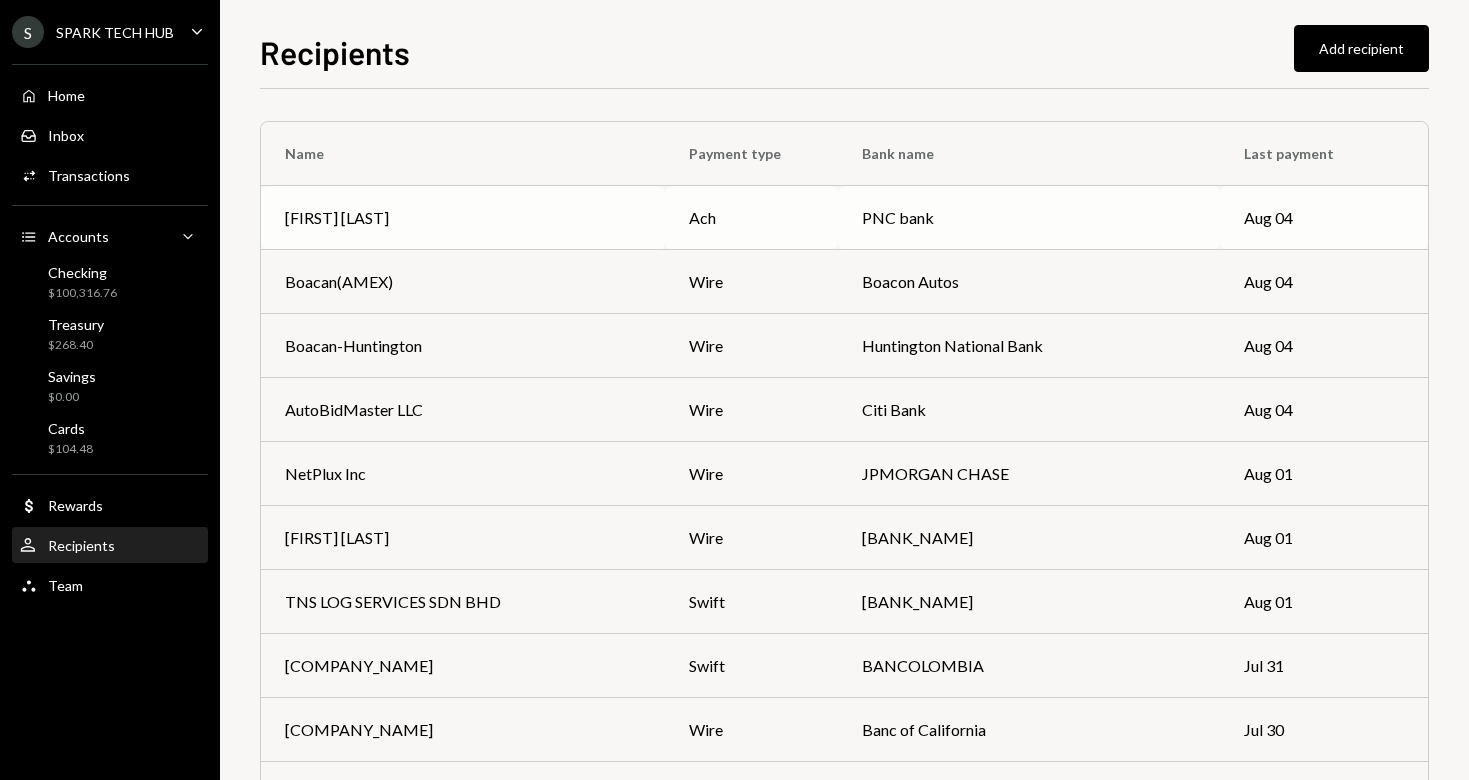 click on "[FIRST] [LAST]" at bounding box center (337, 218) 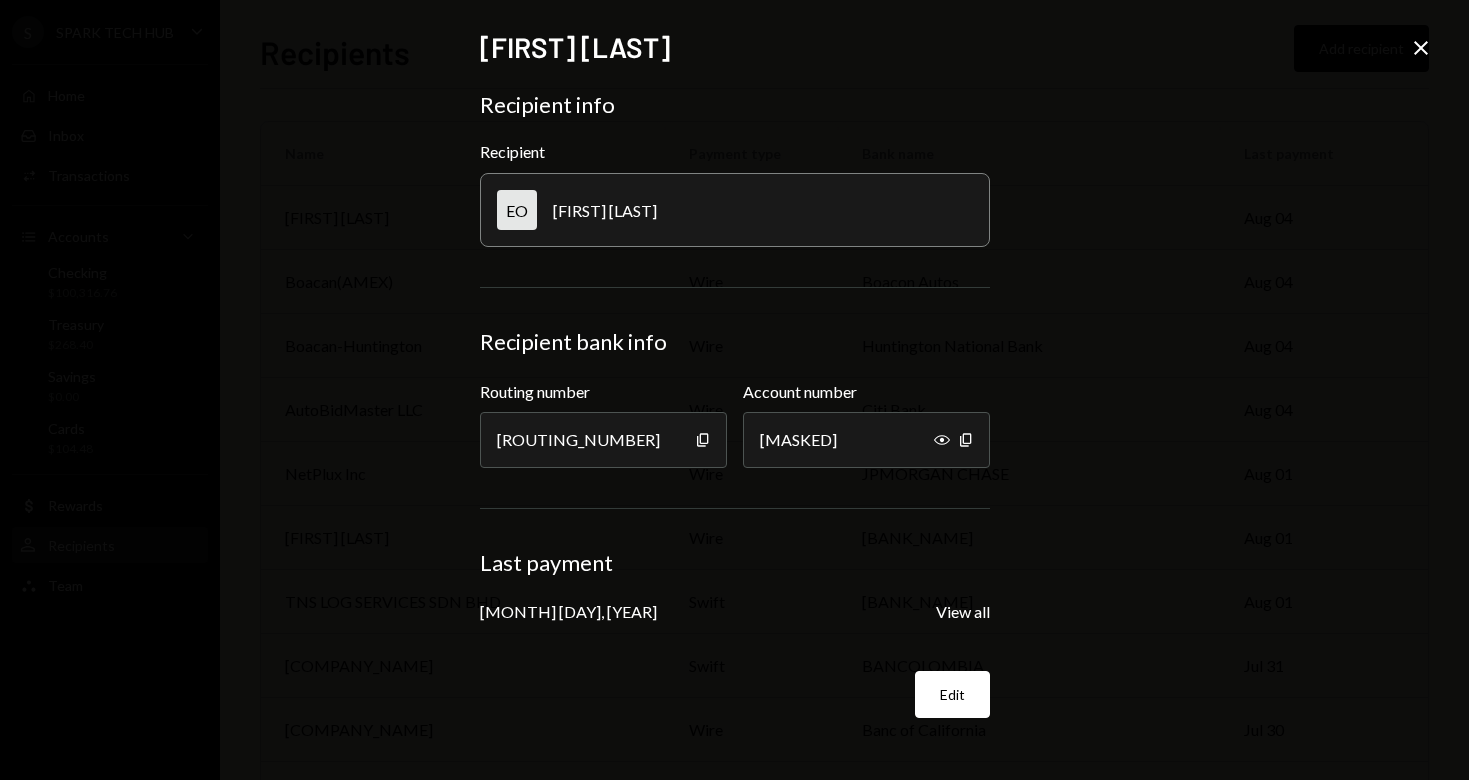 click on "Close" 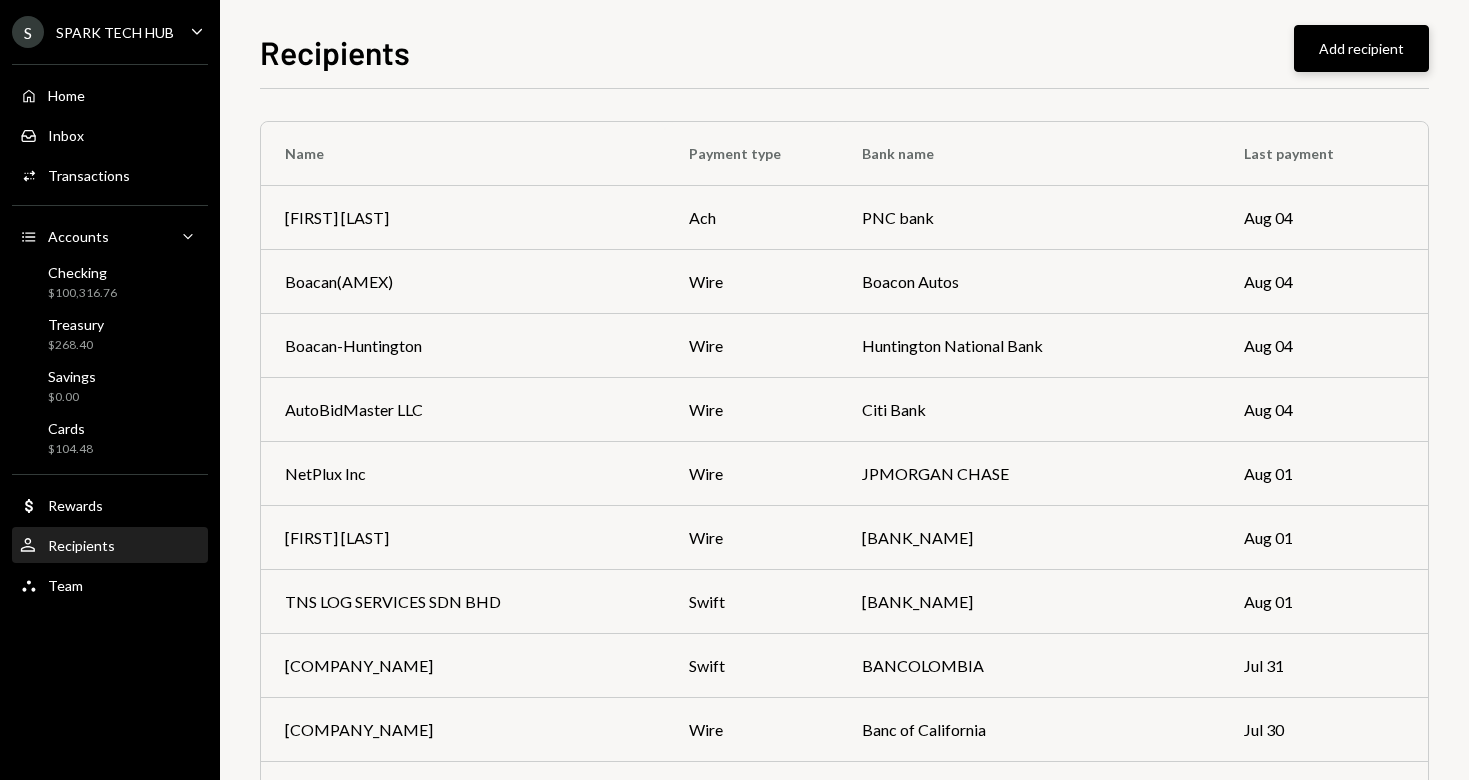 click on "Add recipient" at bounding box center (1361, 48) 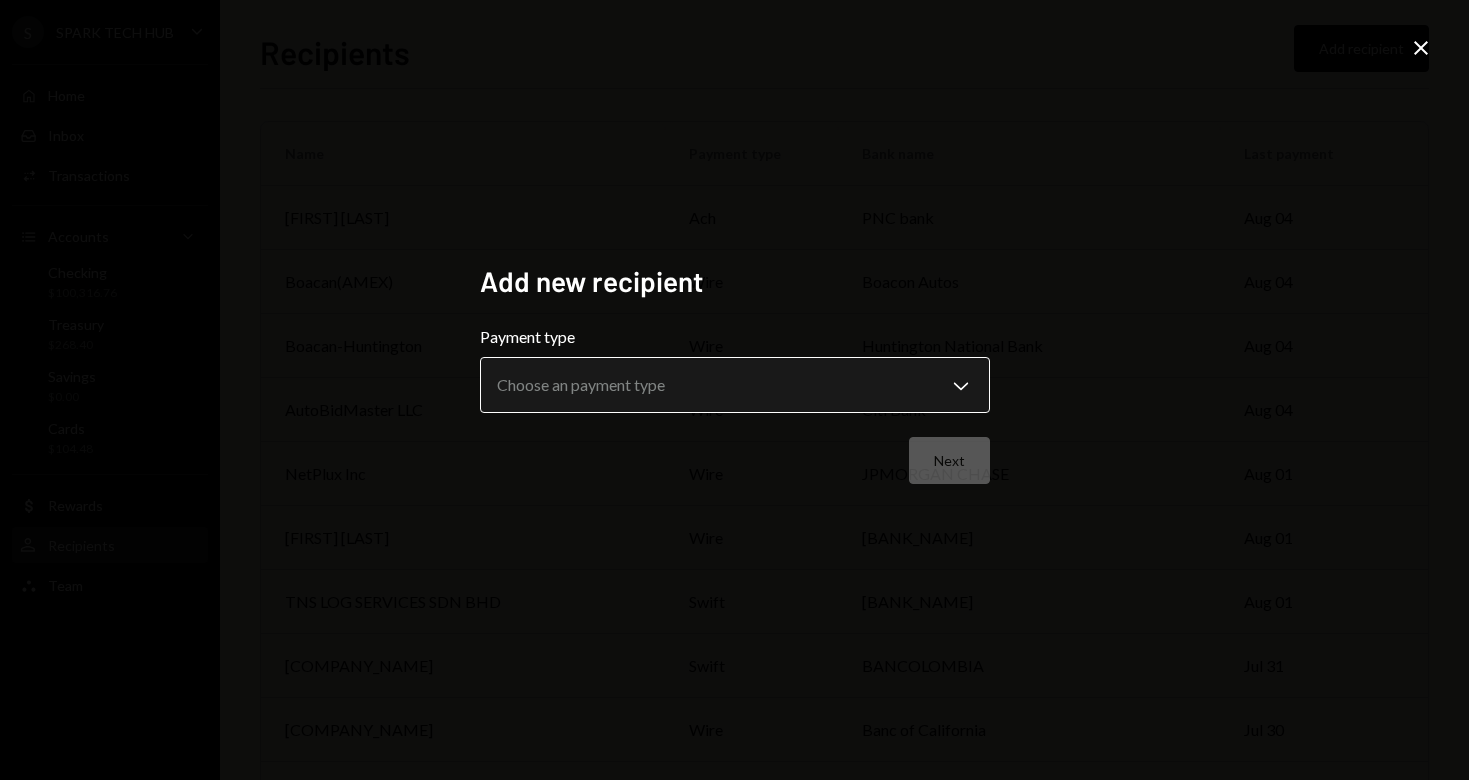 click on "[COMPANY_NAME] [ACCOUNT_TYPE] [CURRENCY][AMOUNT] [ACCOUNT_TYPE] [CURRENCY][AMOUNT] [ACCOUNT_TYPE] [CURRENCY][AMOUNT] [ACCOUNT_TYPE] [CURRENCY][AMOUNT] User Recipients Team TeamRecipients Add recipient Name Payment type Bank name Last payment [FIRST] [LAST] ach [BANK_NAME] [MONTH] [DAY] [COMPANY_NAME] wire [COMPANY_NAME] [MONTH] [DAY] [COMPANY_NAME] wire [BANK_NAME] [MONTH] [DAY] [COMPANY_NAME] wire [BANK_NAME] [MONTH] [DAY] [COMPANY_NAME] wire [BANK_NAME] [MONTH] [DAY] [COMPANY_NAME] swift [BANK_NAME] [MONTH] [DAY] [COMPANY_NAME] swift [BANK_NAME] [MONTH] [DAY] [COMPANY_NAME] wire [BANK_NAME] [MONTH] [DAY] [COMPANY_NAME] swift [BANK_NAME] [MONTH] [DAY] [COMPANY_NAME] wire [BANK_NAME] [MONTH] [DAY] [COMPANY_NAME] wire [BANK_NAME] [MONTH] [DAY] [COMPANY_NAME] wire [BANK_NAME] [MONTH] [DAY] [COMPANY_NAME] wire [BANK_NAME] [MONTH] [DAY]" at bounding box center [734, 390] 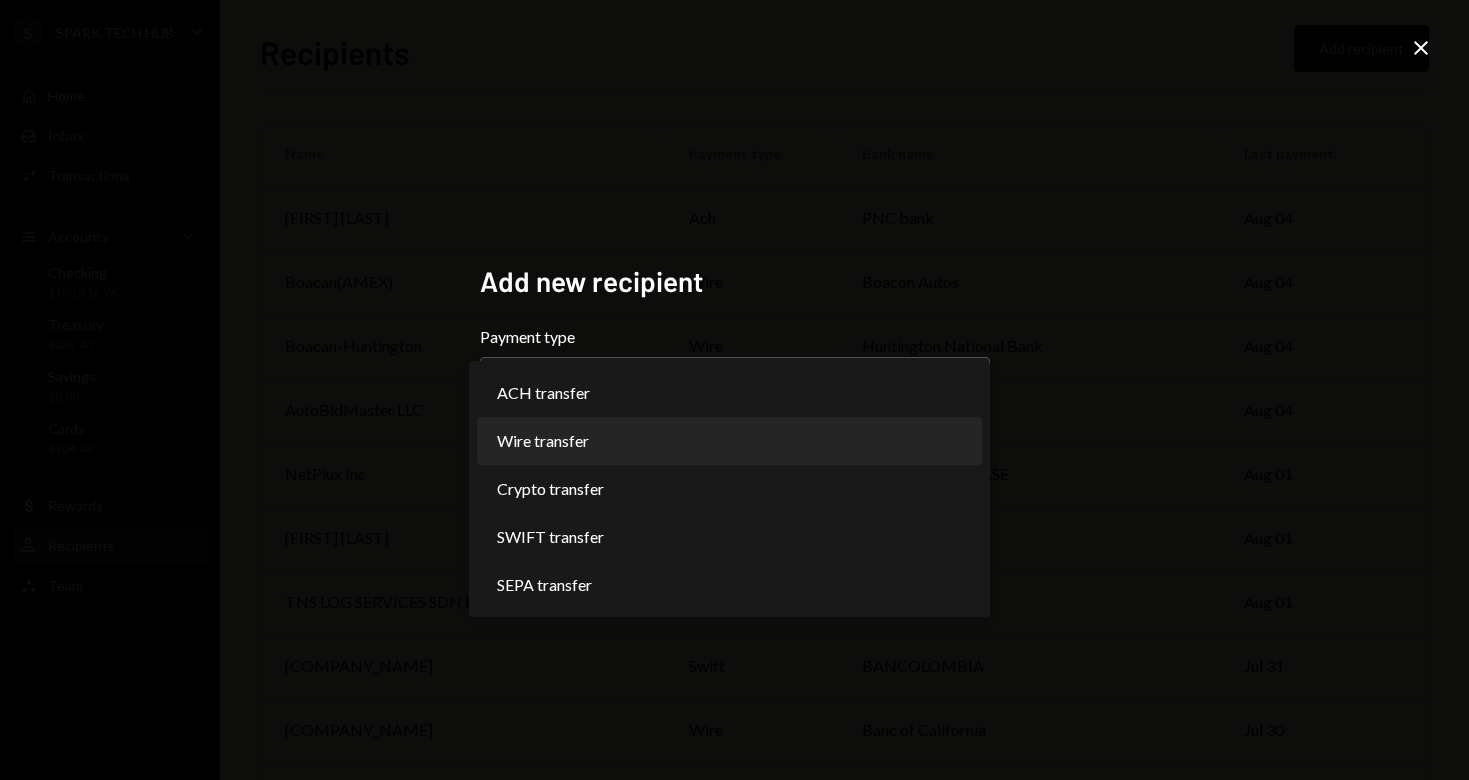 select on "****" 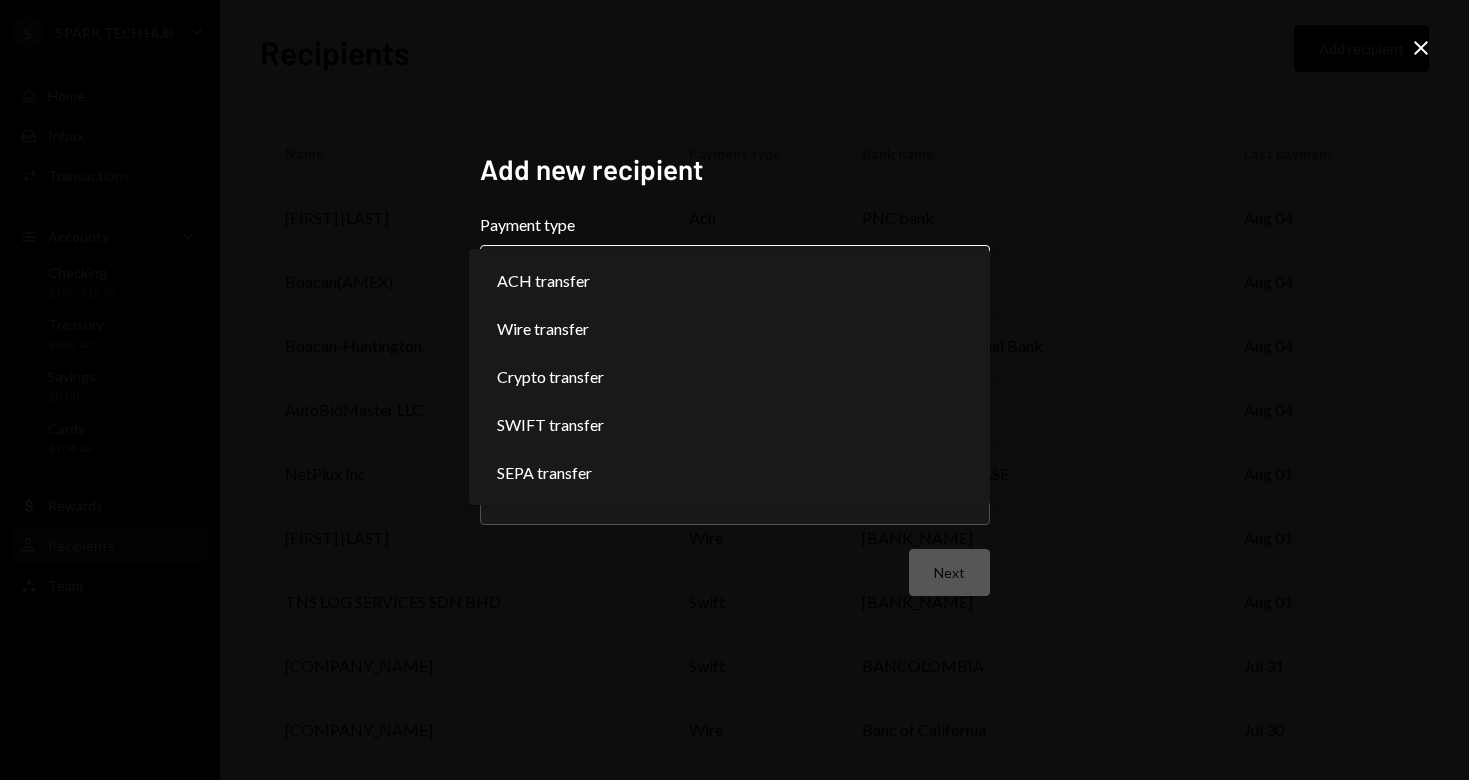click on "[COMPANY_NAME] [ACCOUNT_TYPE] [CURRENCY][AMOUNT] [ACCOUNT_TYPE] [CURRENCY][AMOUNT] [ACCOUNT_TYPE] [CURRENCY][AMOUNT] [ACCOUNT_TYPE] [CURRENCY][AMOUNT] User Recipients Team TeamRecipients Add recipient Name Payment type Bank name Last payment [FIRST] [LAST] ach [BANK_NAME] [MONTH] [DAY] [COMPANY_NAME] wire [COMPANY_NAME] [MONTH] [DAY] [COMPANY_NAME] wire [BANK_NAME] [MONTH] [DAY] [COMPANY_NAME] wire [BANK_NAME] [MONTH] [DAY] [COMPANY_NAME] wire [BANK_NAME] [MONTH] [DAY] [COMPANY_NAME] swift [BANK_NAME] [MONTH] [DAY] [COMPANY_NAME] swift [BANK_NAME] [MONTH] [DAY] [COMPANY_NAME] wire [BANK_NAME] [MONTH] [DAY] [COMPANY_NAME] swift [BANK_NAME] [MONTH] [DAY] [COMPANY_NAME] wire [BANK_NAME] [MONTH] [DAY] [COMPANY_NAME] wire [BANK_NAME] [MONTH] [DAY] [COMPANY_NAME] wire [BANK_NAME] [MONTH] [DAY] [COMPANY_NAME] wire [BANK_NAME] [MONTH] [DAY]" at bounding box center (734, 390) 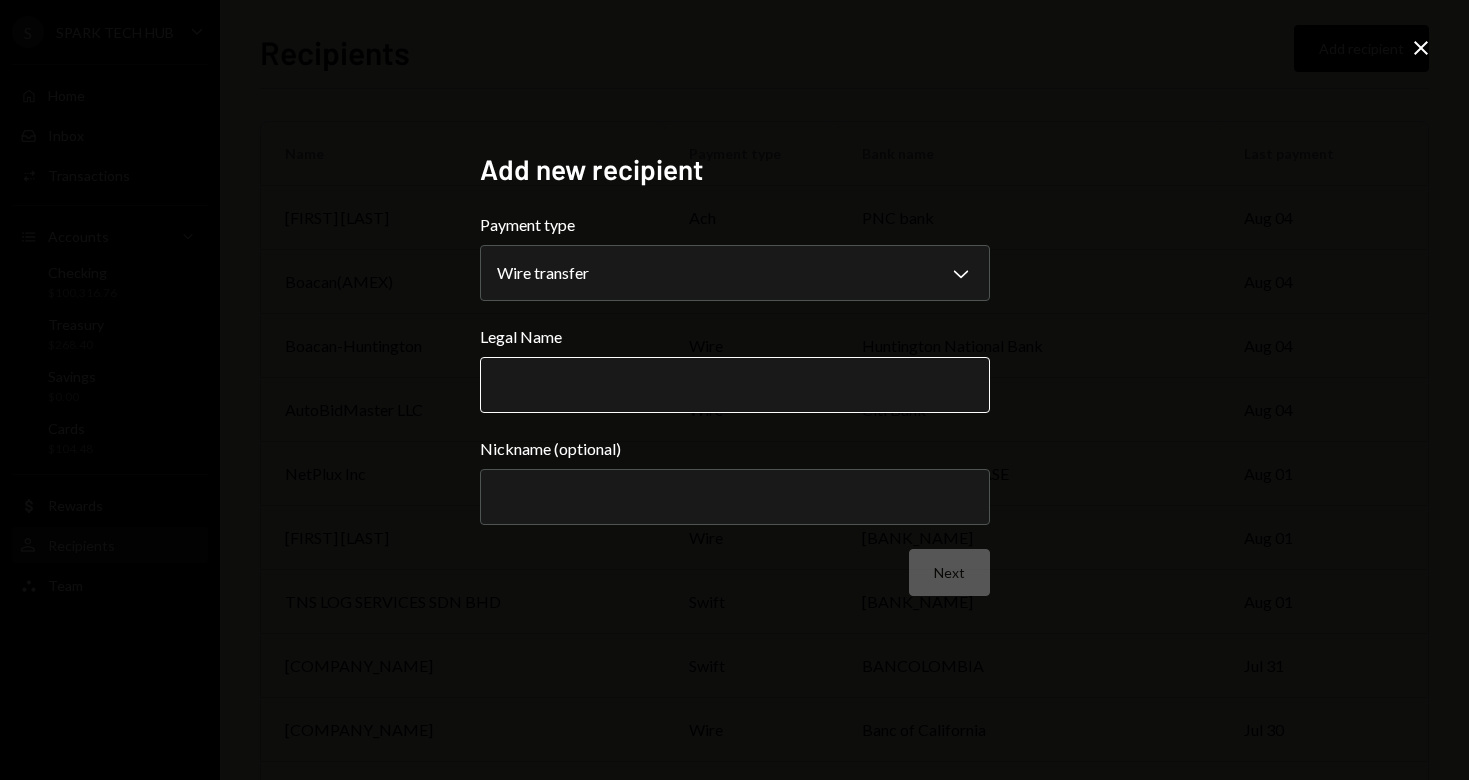 click on "Legal Name" at bounding box center (735, 385) 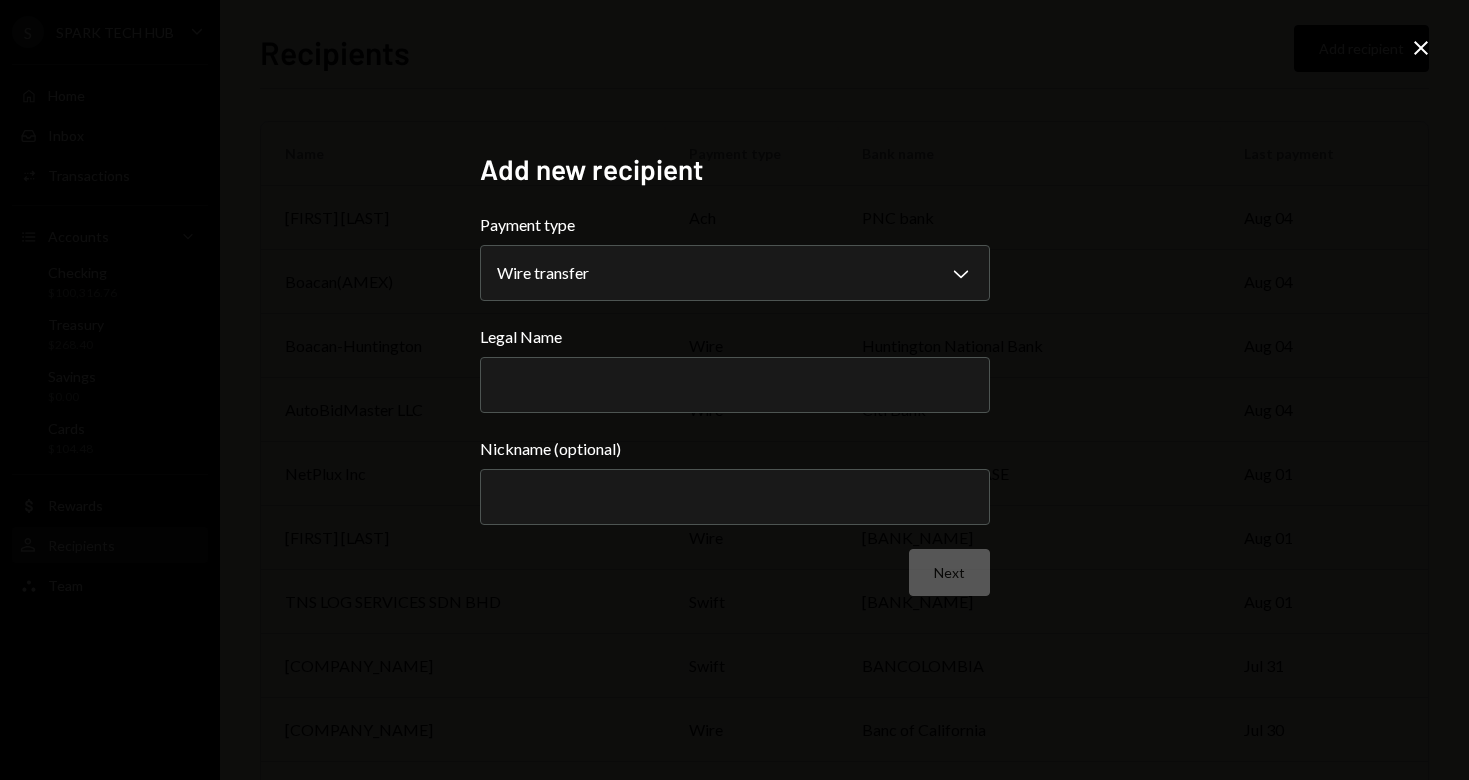 paste on "**********" 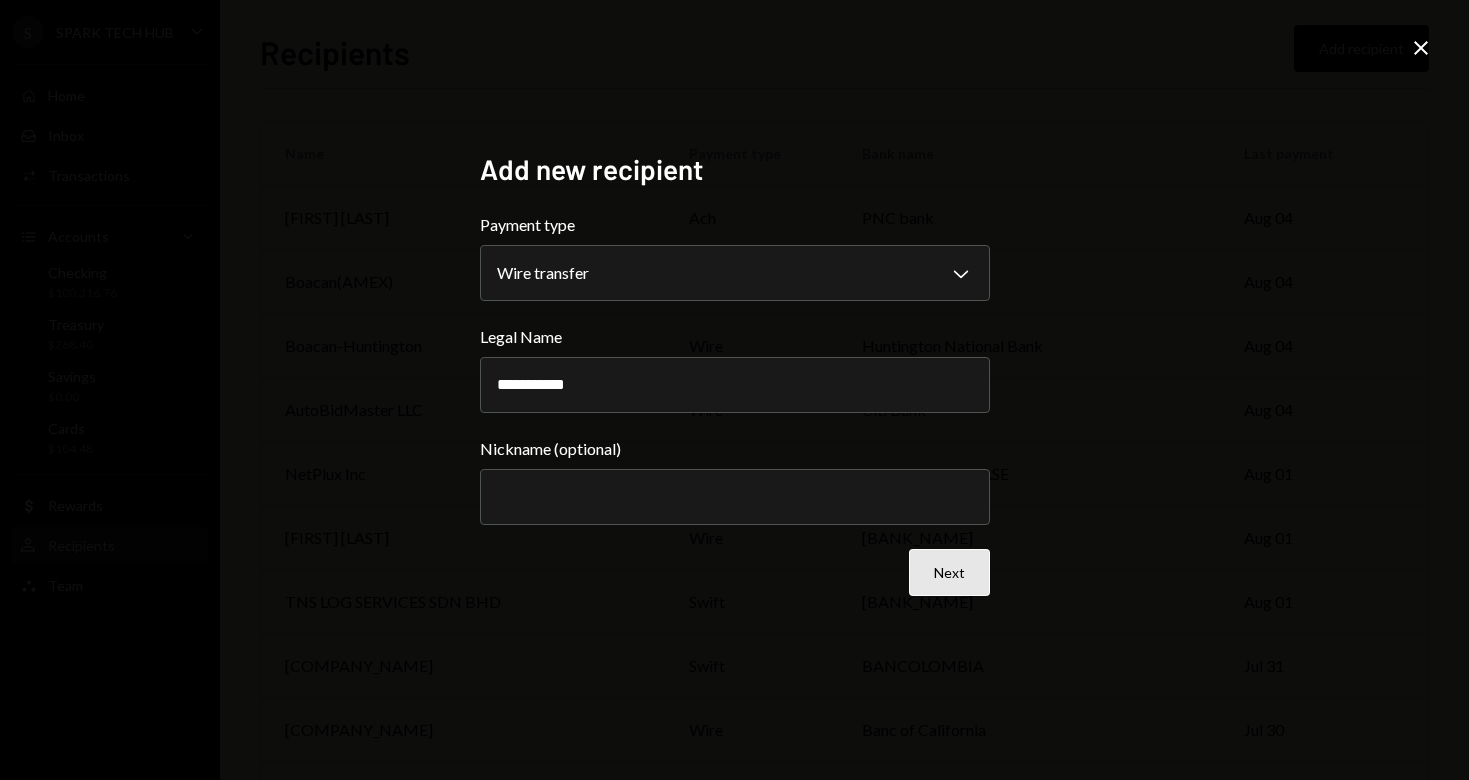 type on "**********" 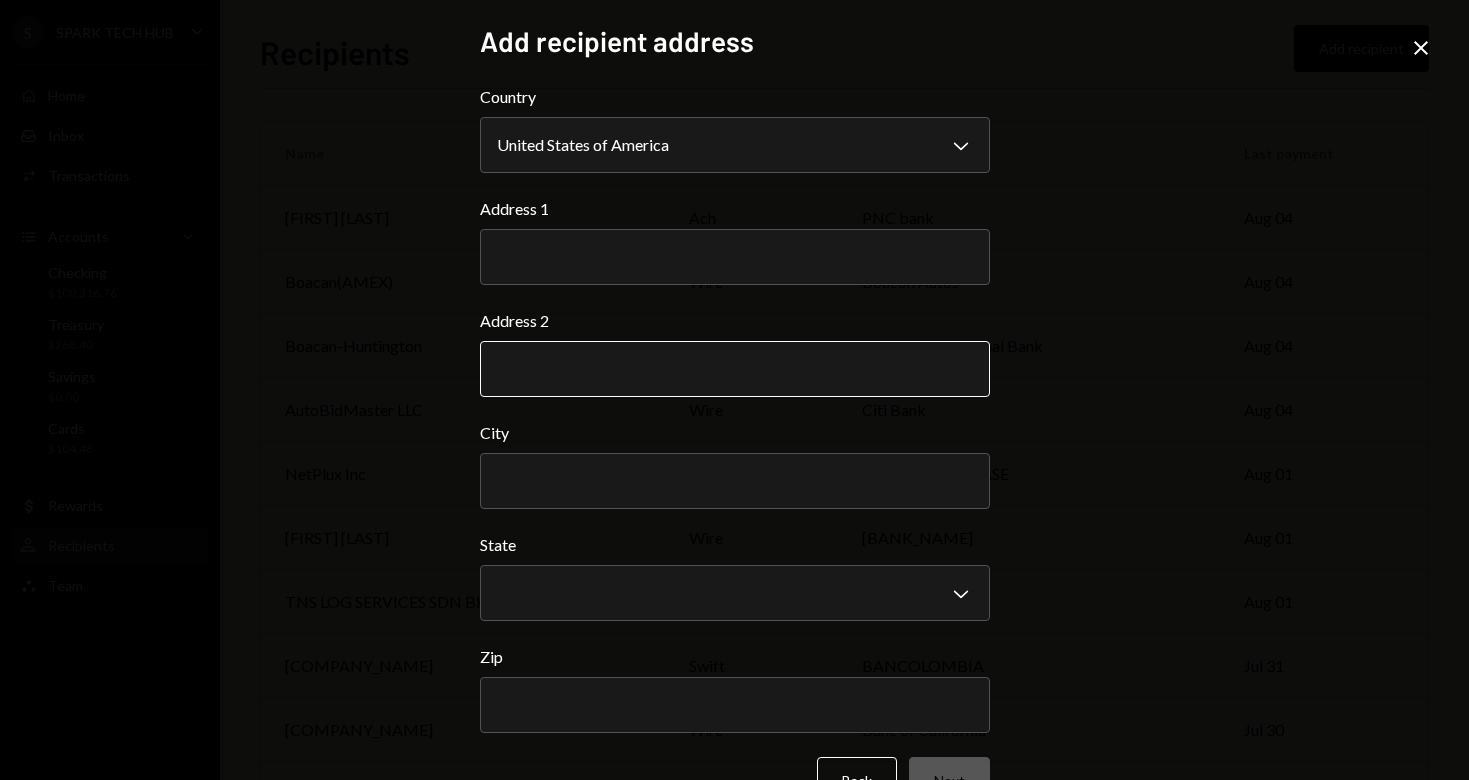 paste on "**********" 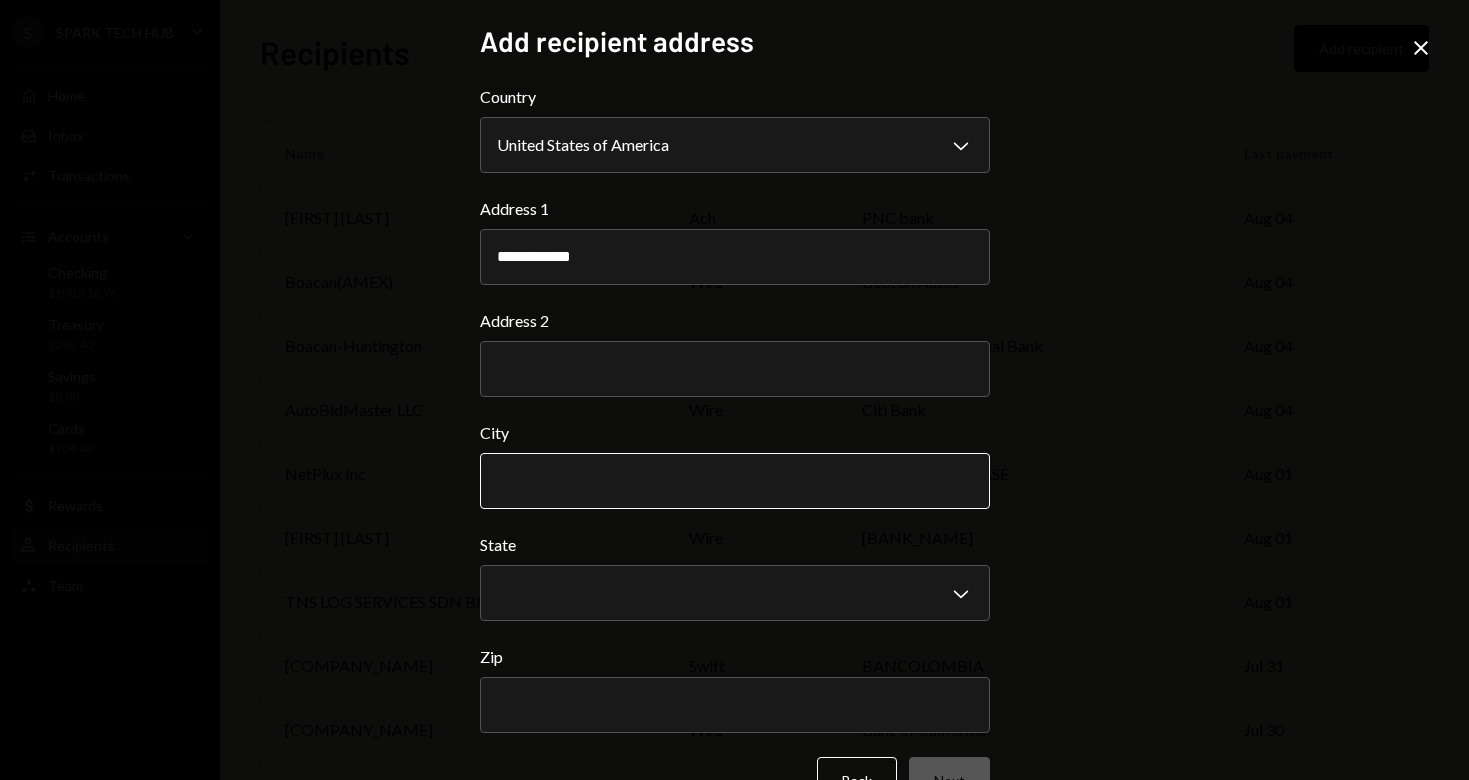 type on "**********" 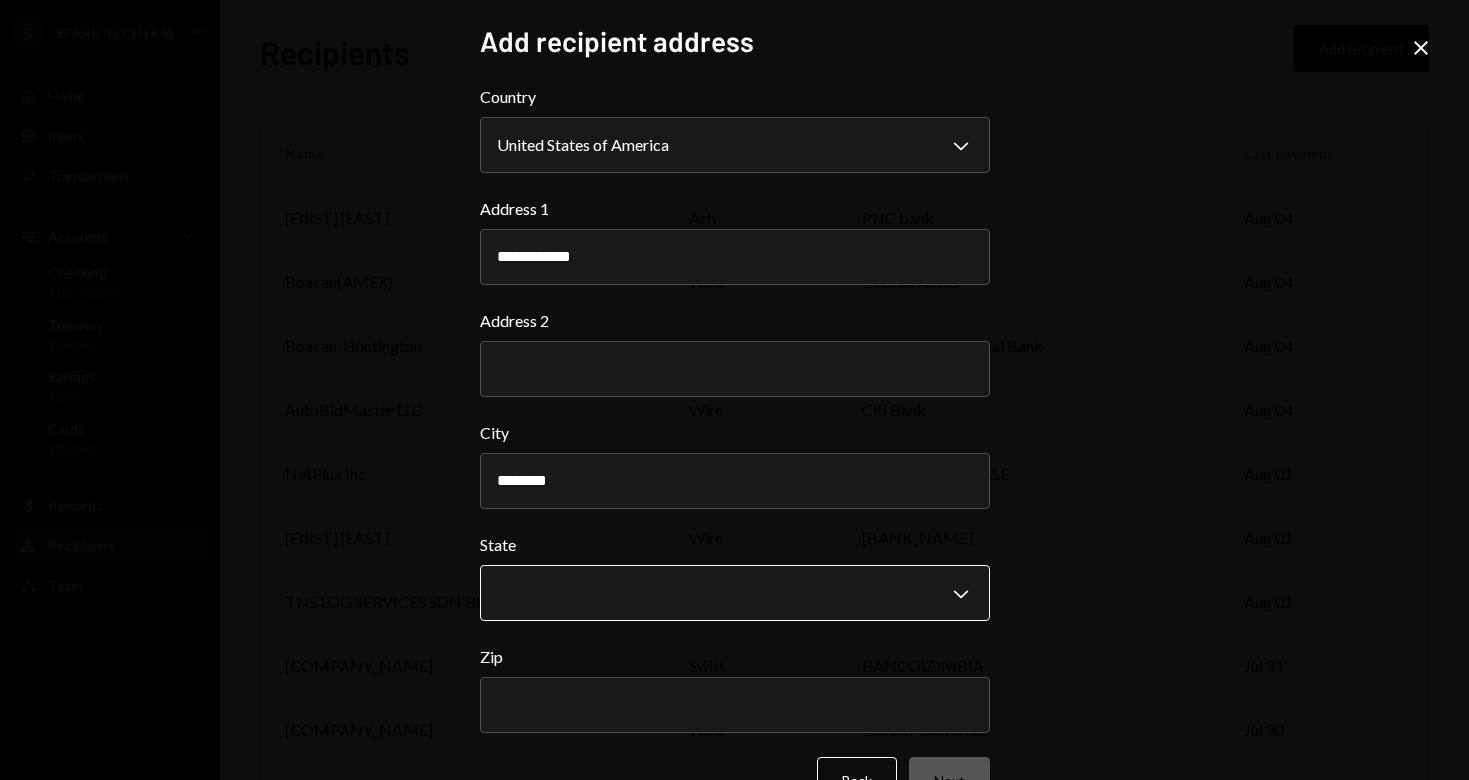 type on "********" 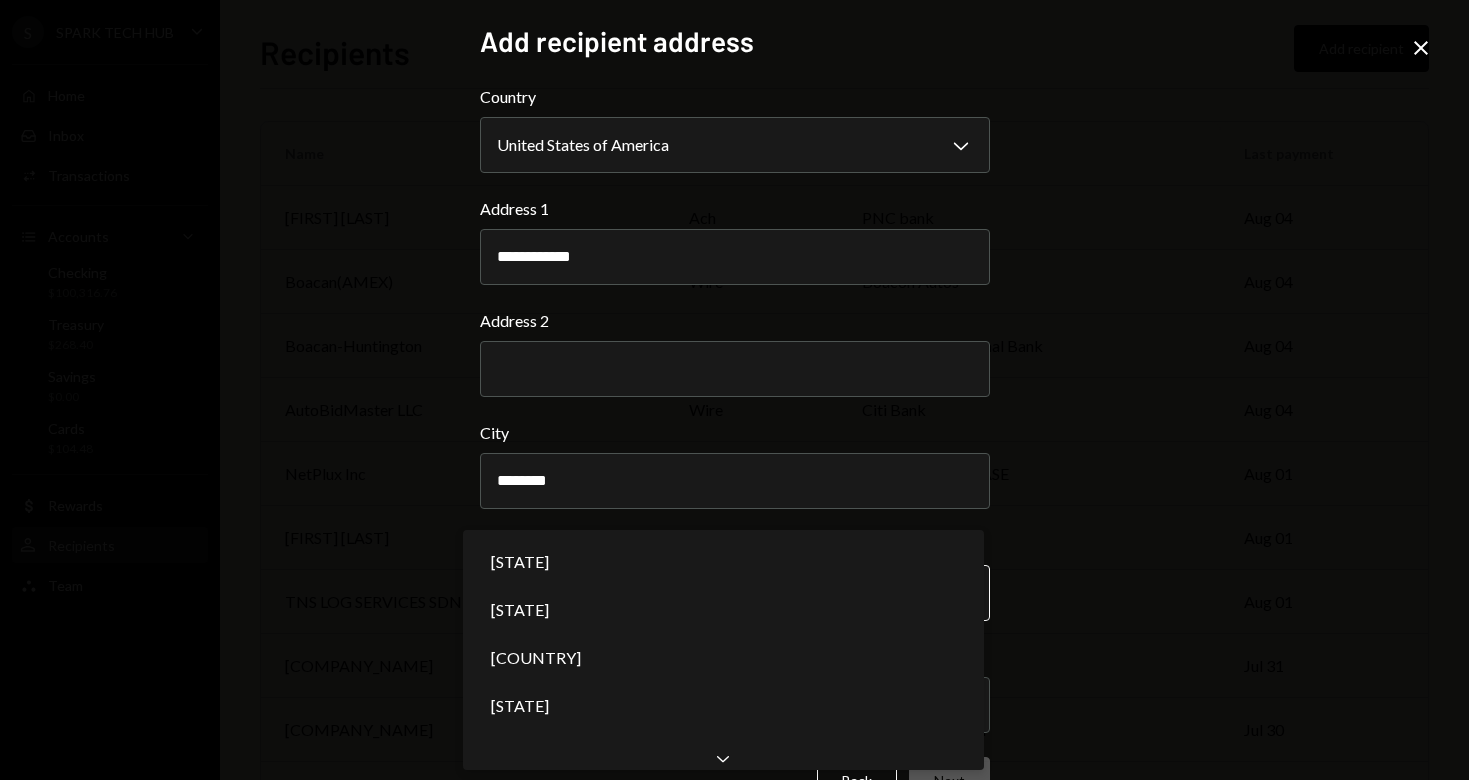 click on "[COMPANY_NAME] [ACCOUNT_TYPE] [CURRENCY][AMOUNT] [ACCOUNT_TYPE] [CURRENCY][AMOUNT] [ACCOUNT_TYPE] [CURRENCY][AMOUNT] [ACCOUNT_TYPE] [CURRENCY][AMOUNT] User Recipients Team TeamRecipients Add recipient Name Payment type Bank name Last payment [FIRST] [LAST] ach [BANK_NAME] [MONTH] [DAY] [COMPANY_NAME] wire [COMPANY_NAME] [MONTH] [DAY] [COMPANY_NAME] wire [BANK_NAME] [MONTH] [DAY] [COMPANY_NAME] wire [BANK_NAME] [MONTH] [DAY] [COMPANY_NAME] wire [BANK_NAME] [MONTH] [DAY] [COMPANY_NAME] swift [BANK_NAME] [MONTH] [DAY] [COMPANY_NAME] swift [BANK_NAME] [MONTH] [DAY] [COMPANY_NAME] wire [BANK_NAME] [MONTH] [DAY] [COMPANY_NAME] swift [BANK_NAME] [MONTH] [DAY] [COMPANY_NAME] wire [BANK_NAME] [MONTH] [DAY] [COMPANY_NAME] wire [BANK_NAME] [MONTH] [DAY] [COMPANY_NAME] wire [BANK_NAME] [MONTH] [DAY] [COMPANY_NAME] wire [BANK_NAME] [MONTH] [DAY]" at bounding box center [734, 390] 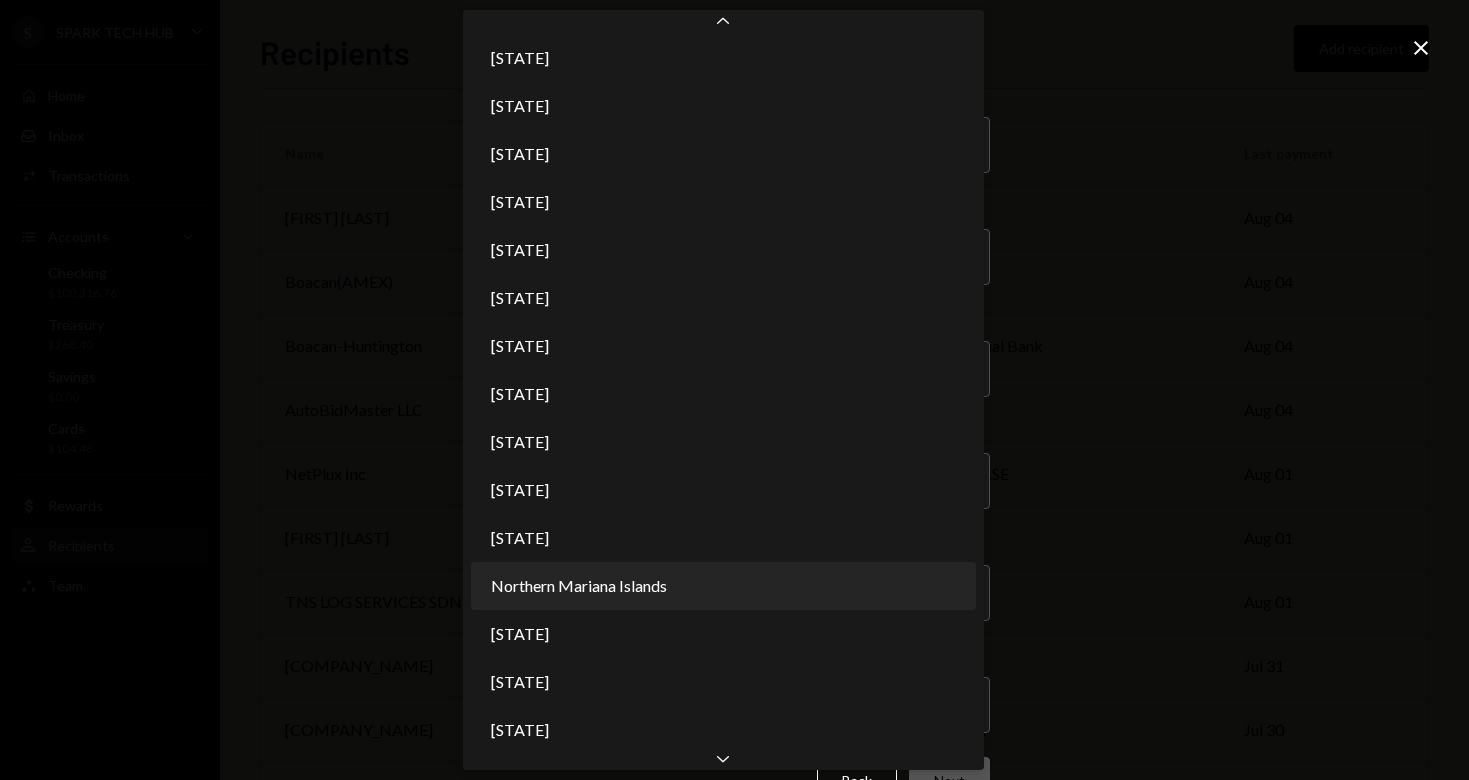 scroll, scrollTop: 1352, scrollLeft: 0, axis: vertical 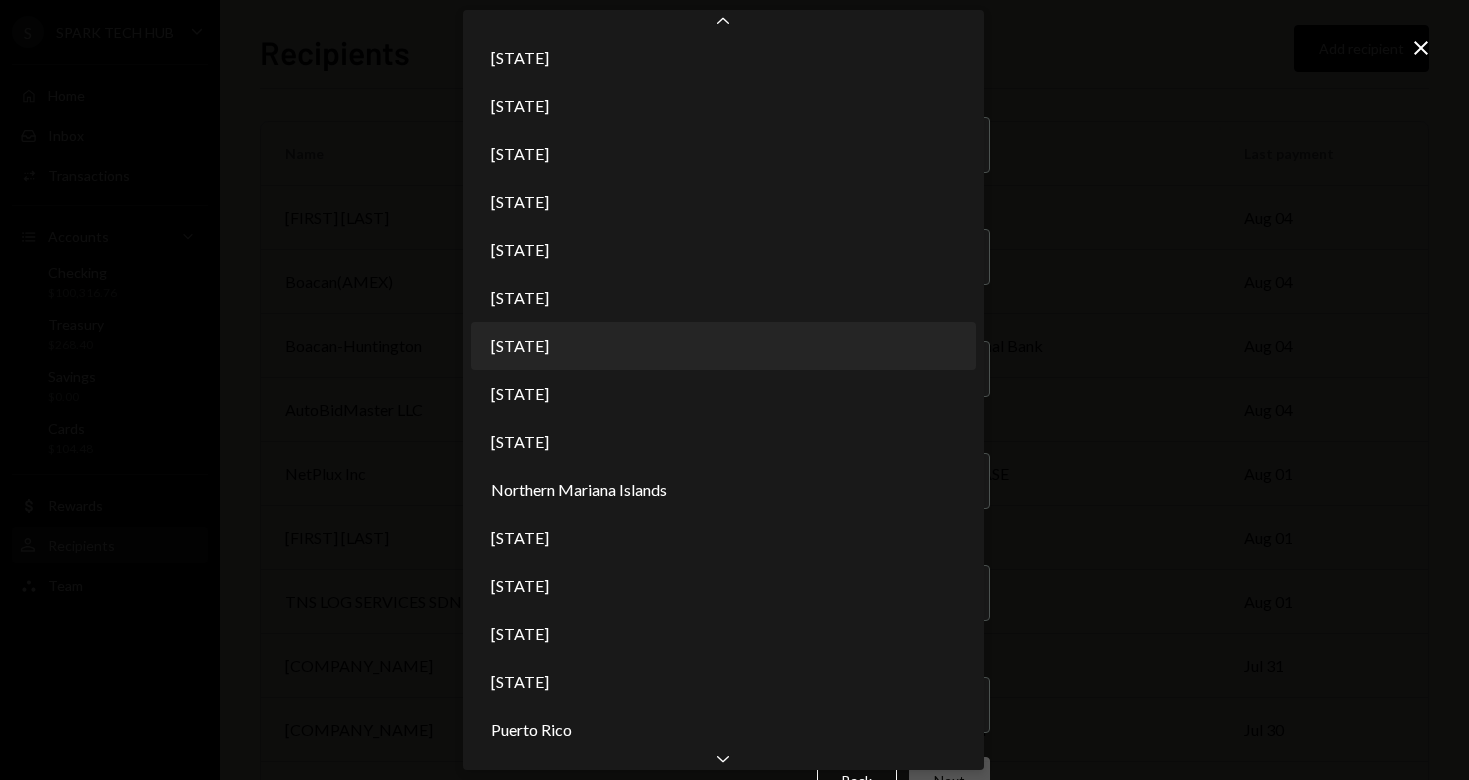 select on "**" 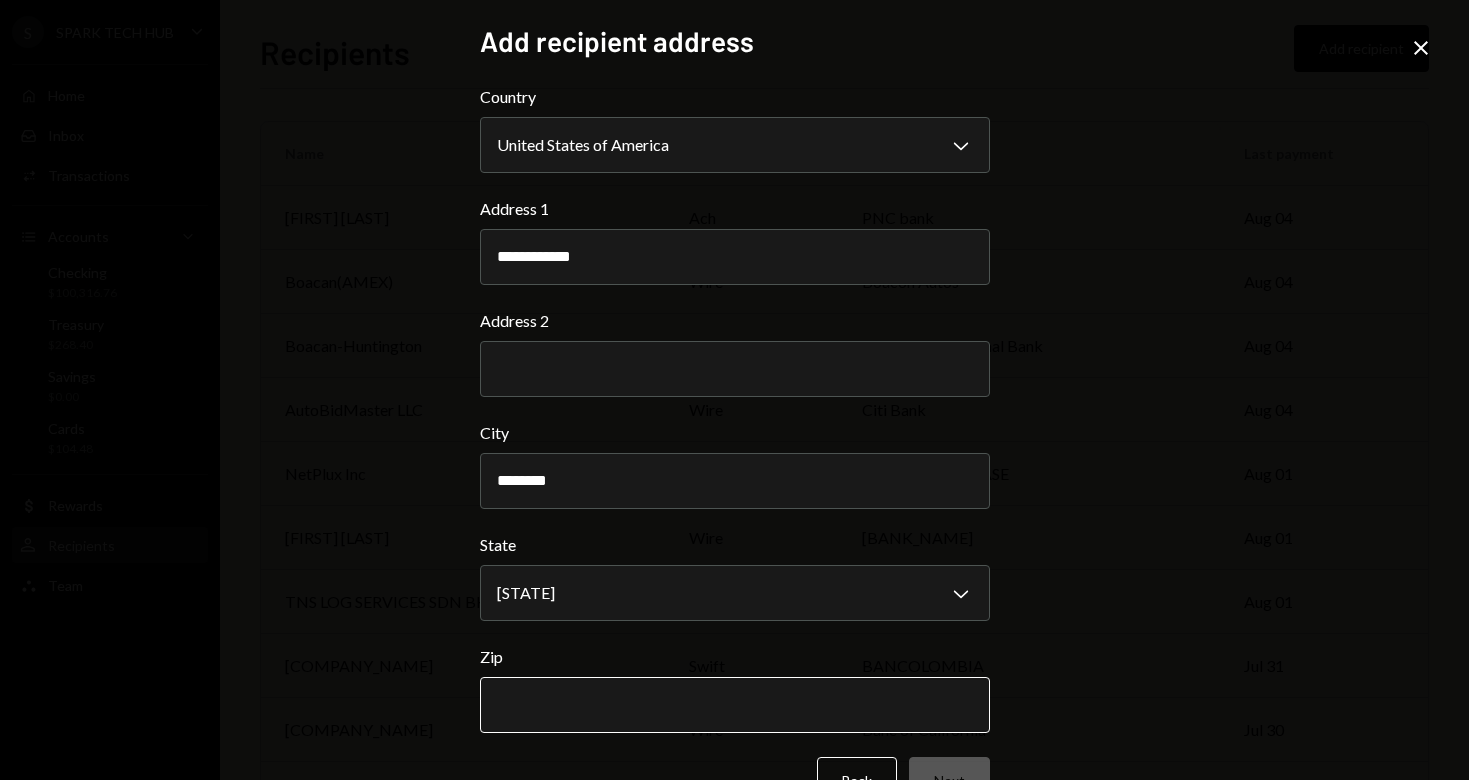 paste on "*****" 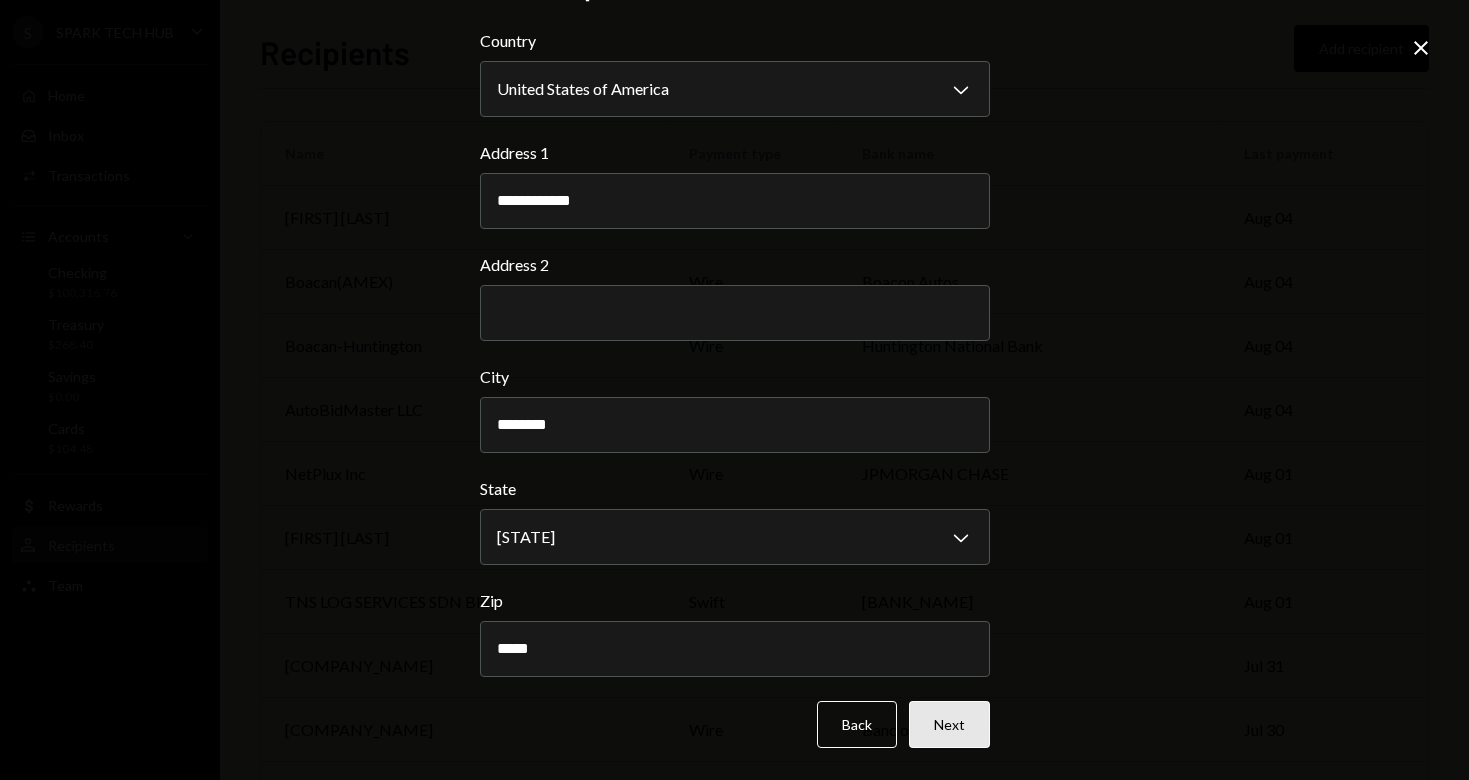 scroll, scrollTop: 55, scrollLeft: 0, axis: vertical 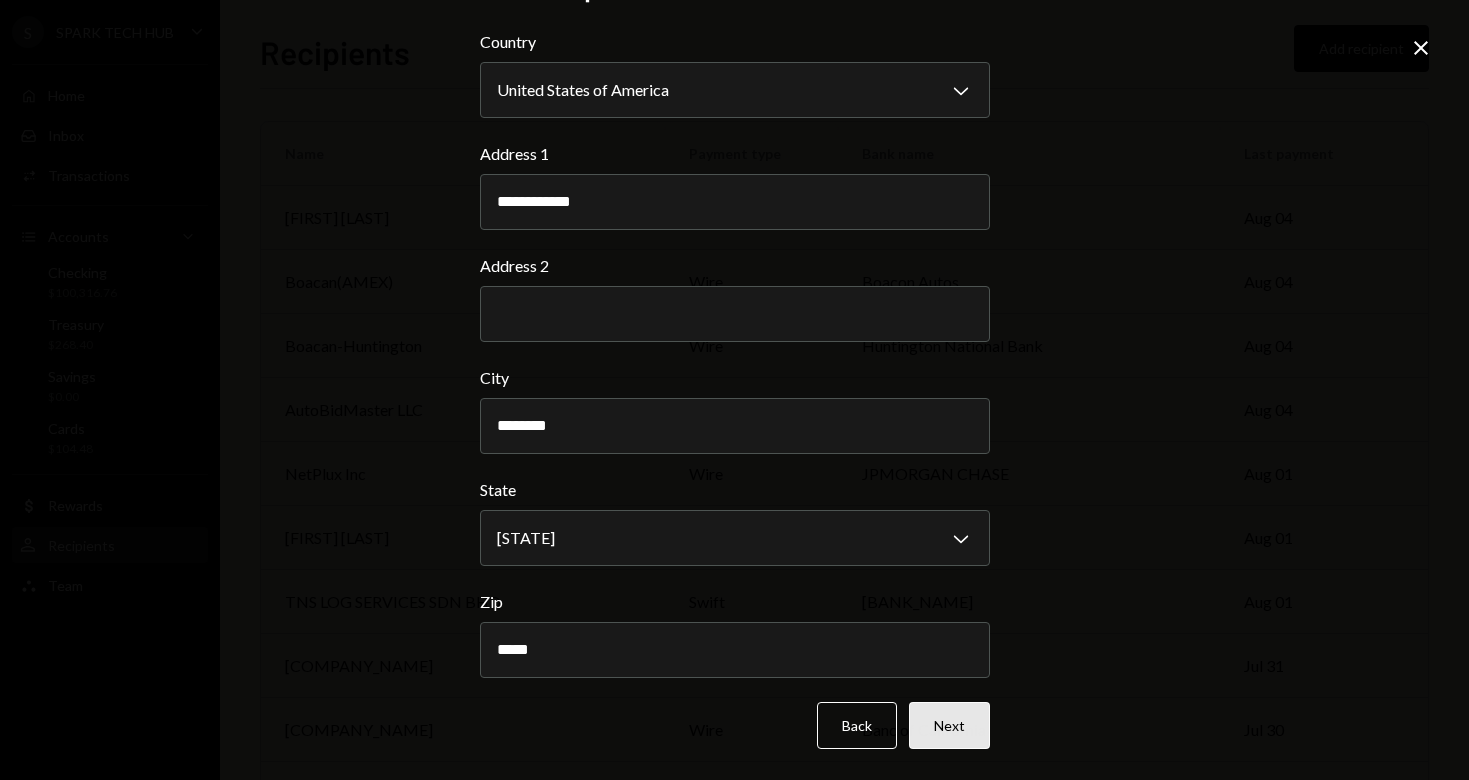 type on "*****" 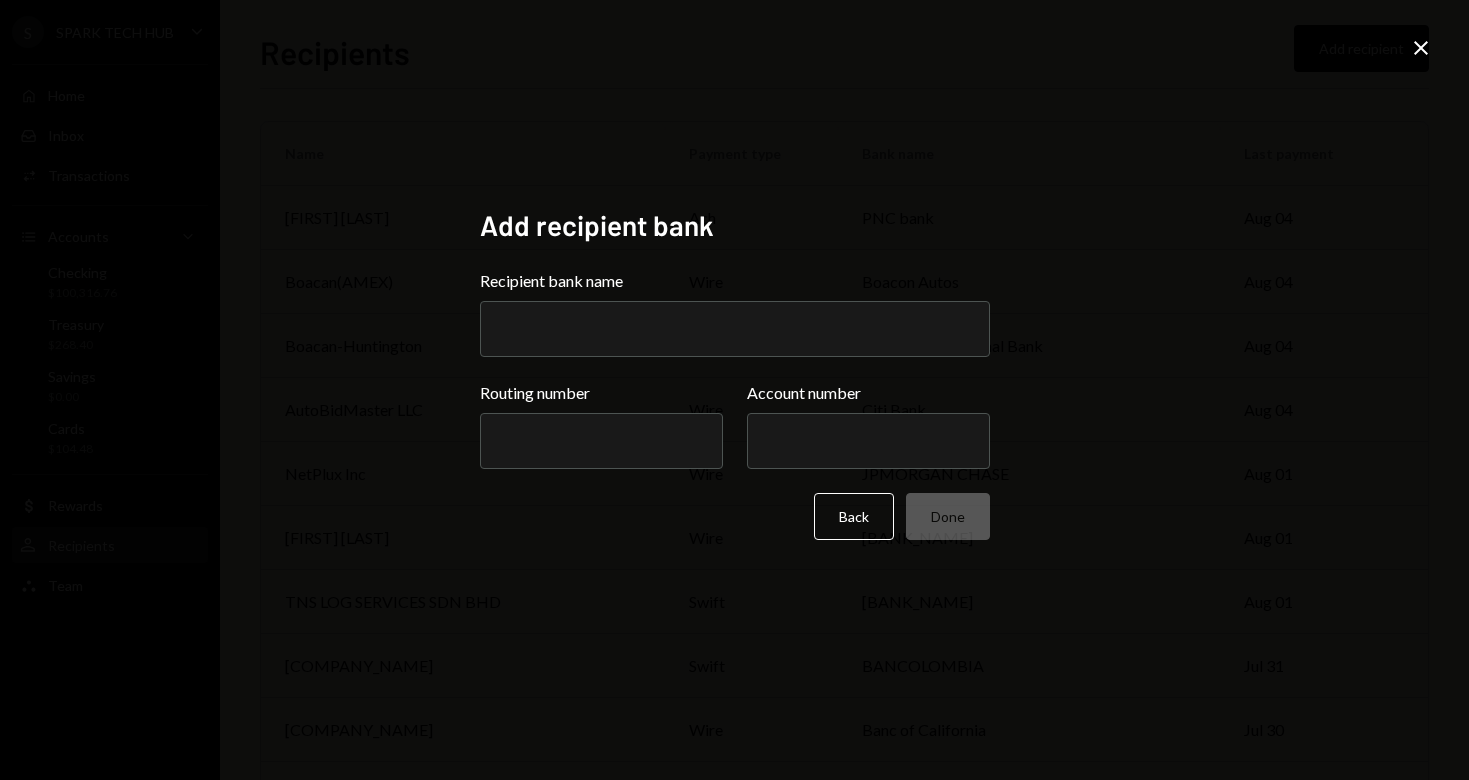 scroll, scrollTop: 0, scrollLeft: 0, axis: both 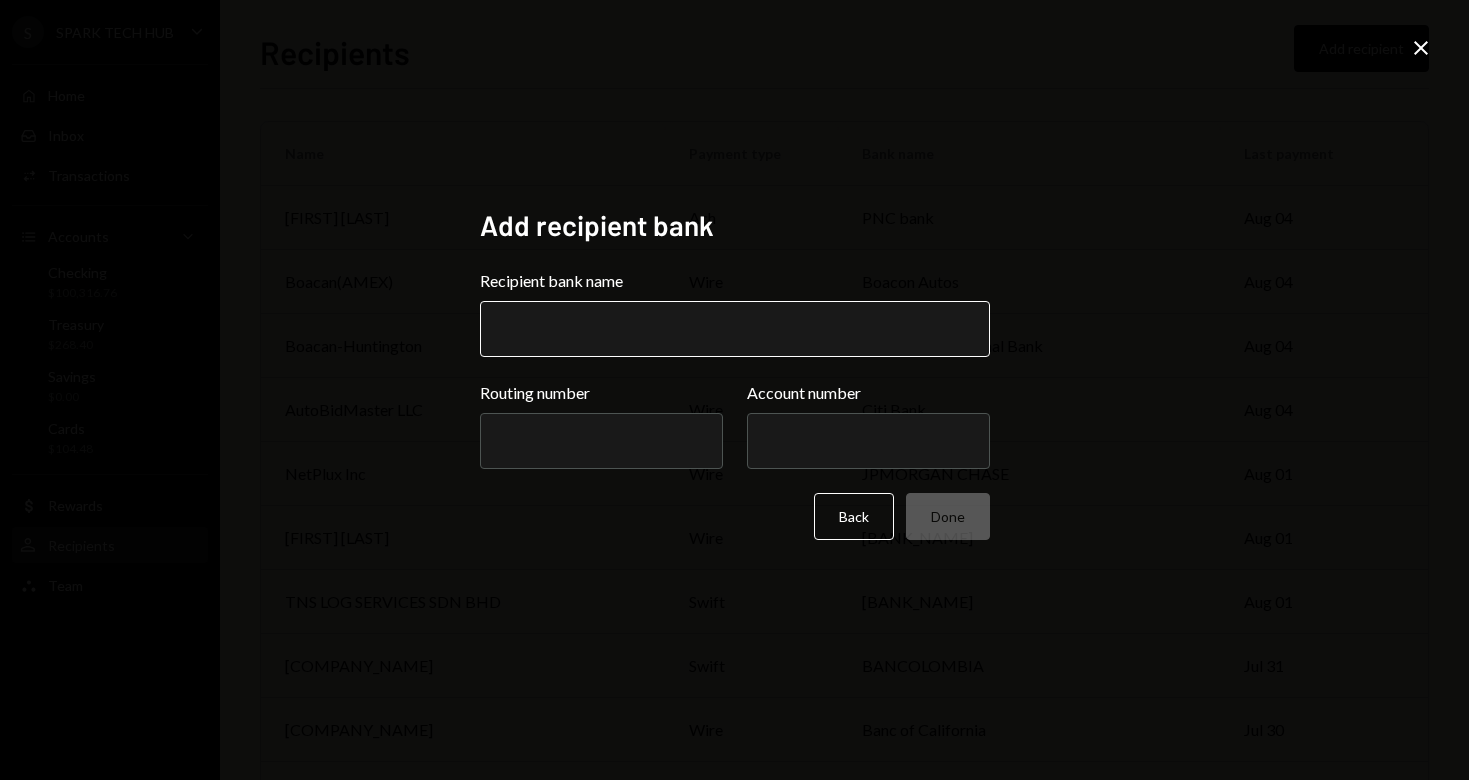 click on "Recipient bank name" at bounding box center [735, 329] 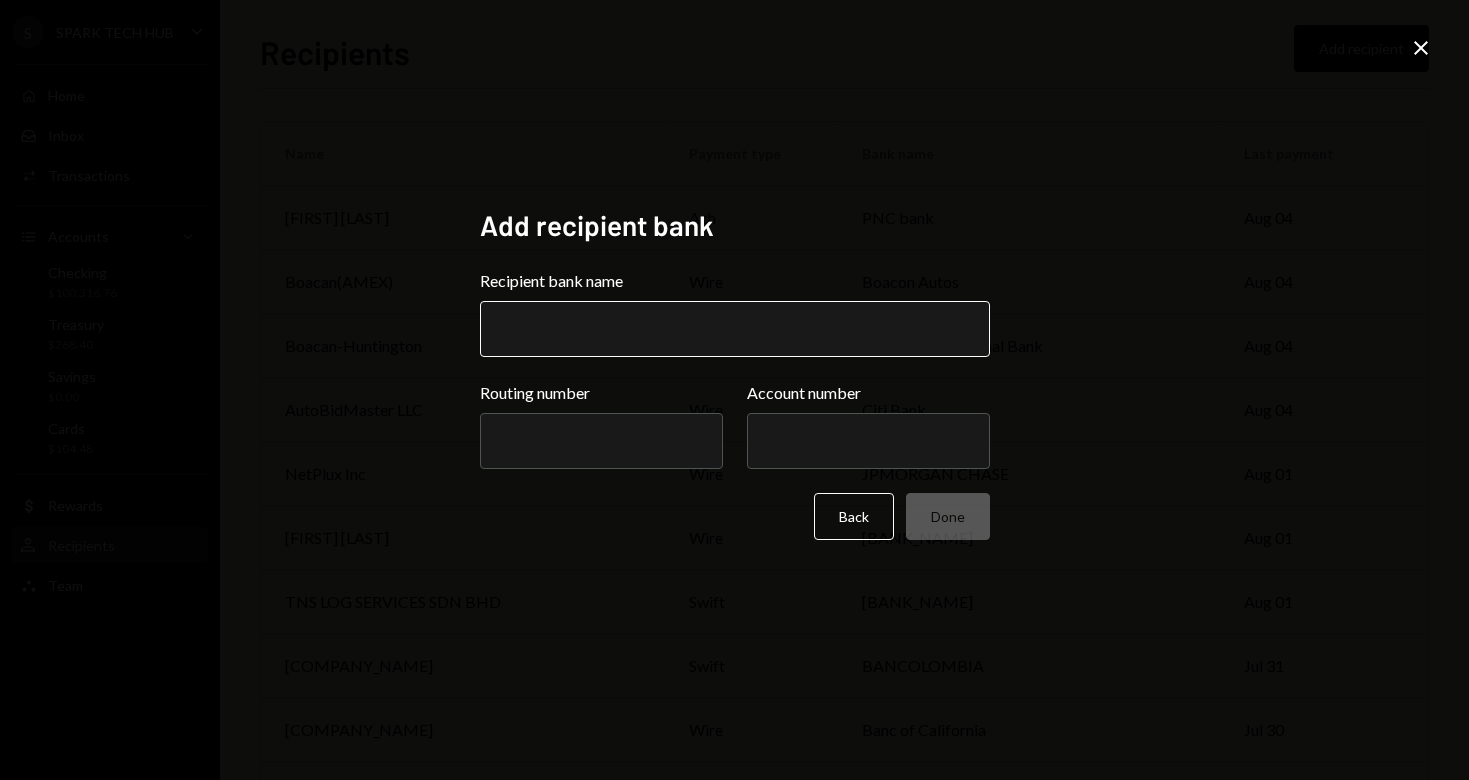 paste on "**********" 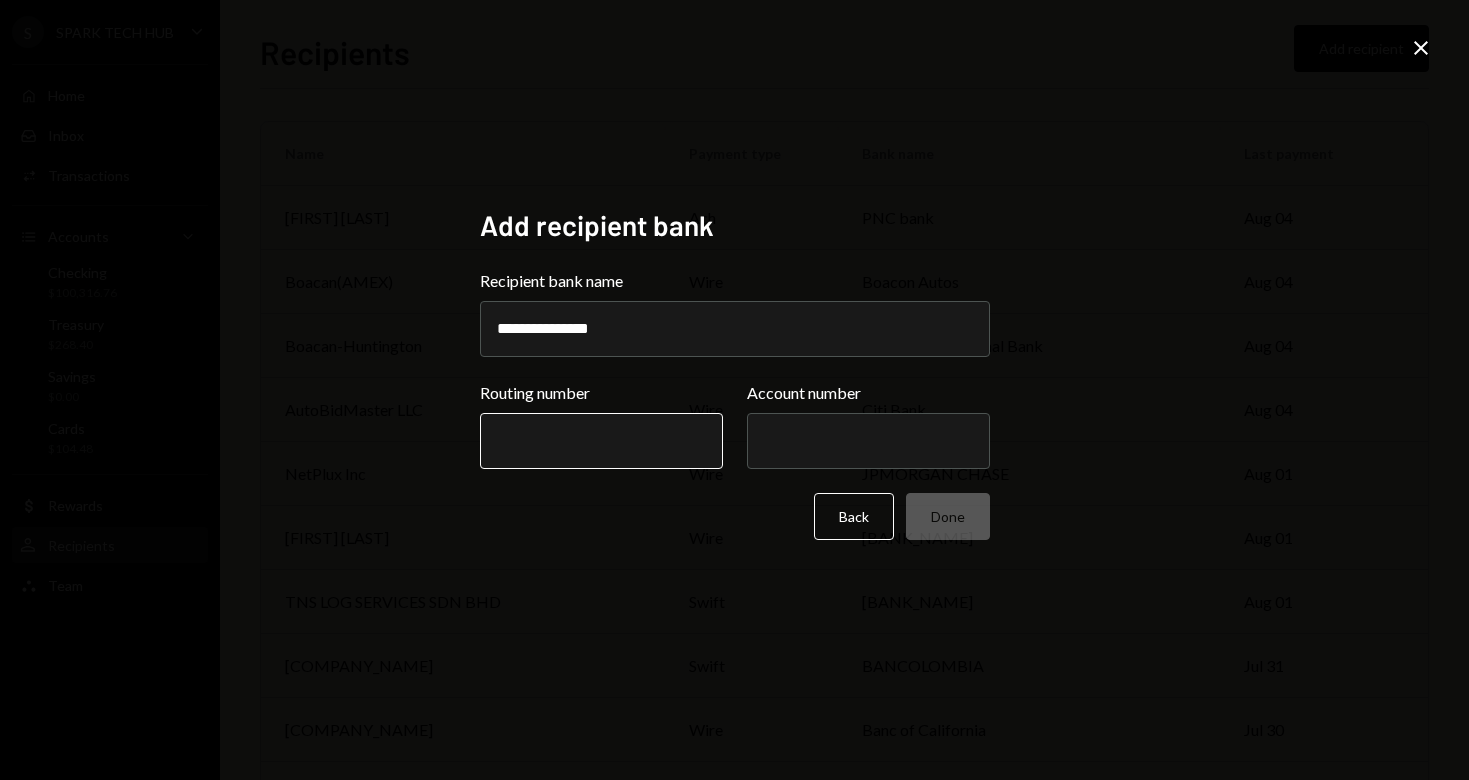 type on "**********" 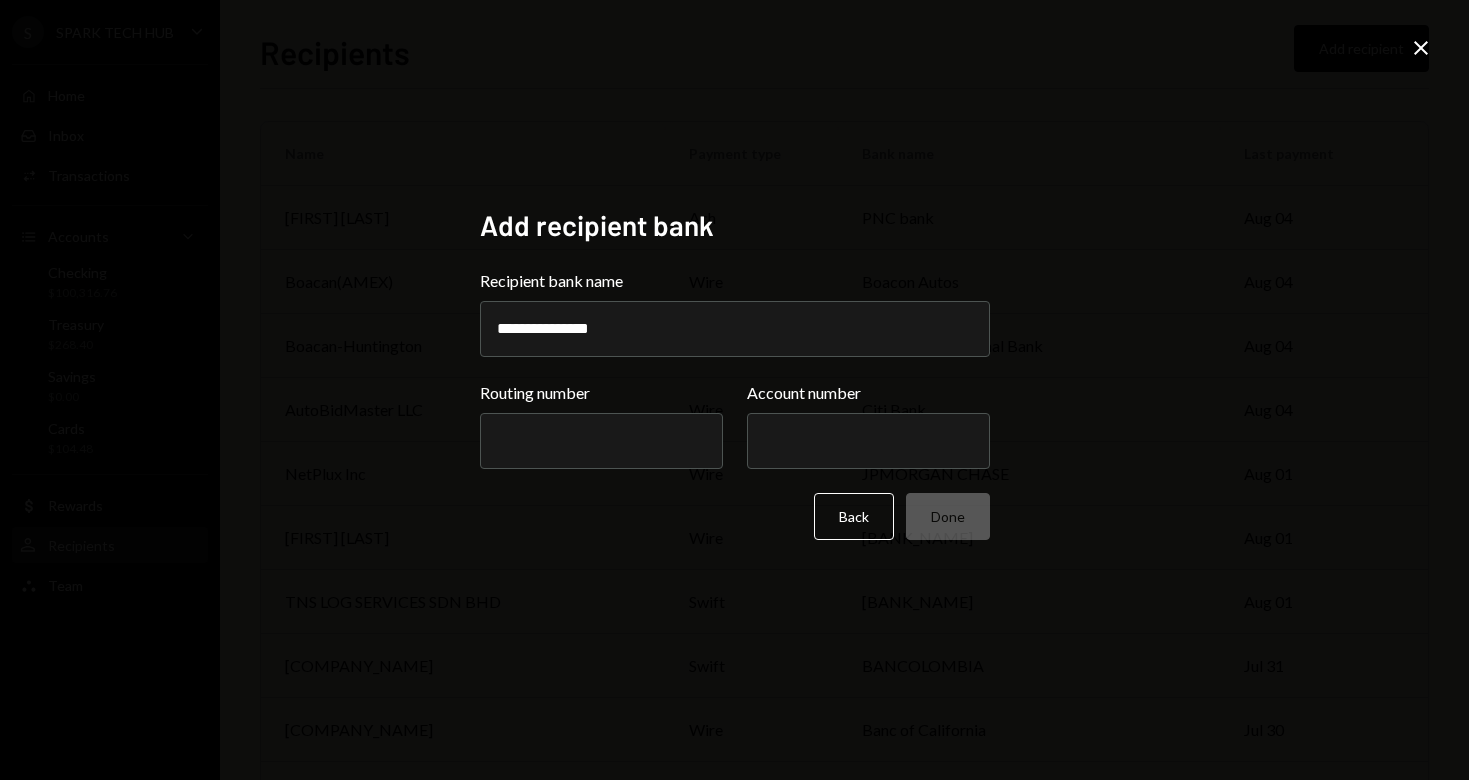 paste on "*********" 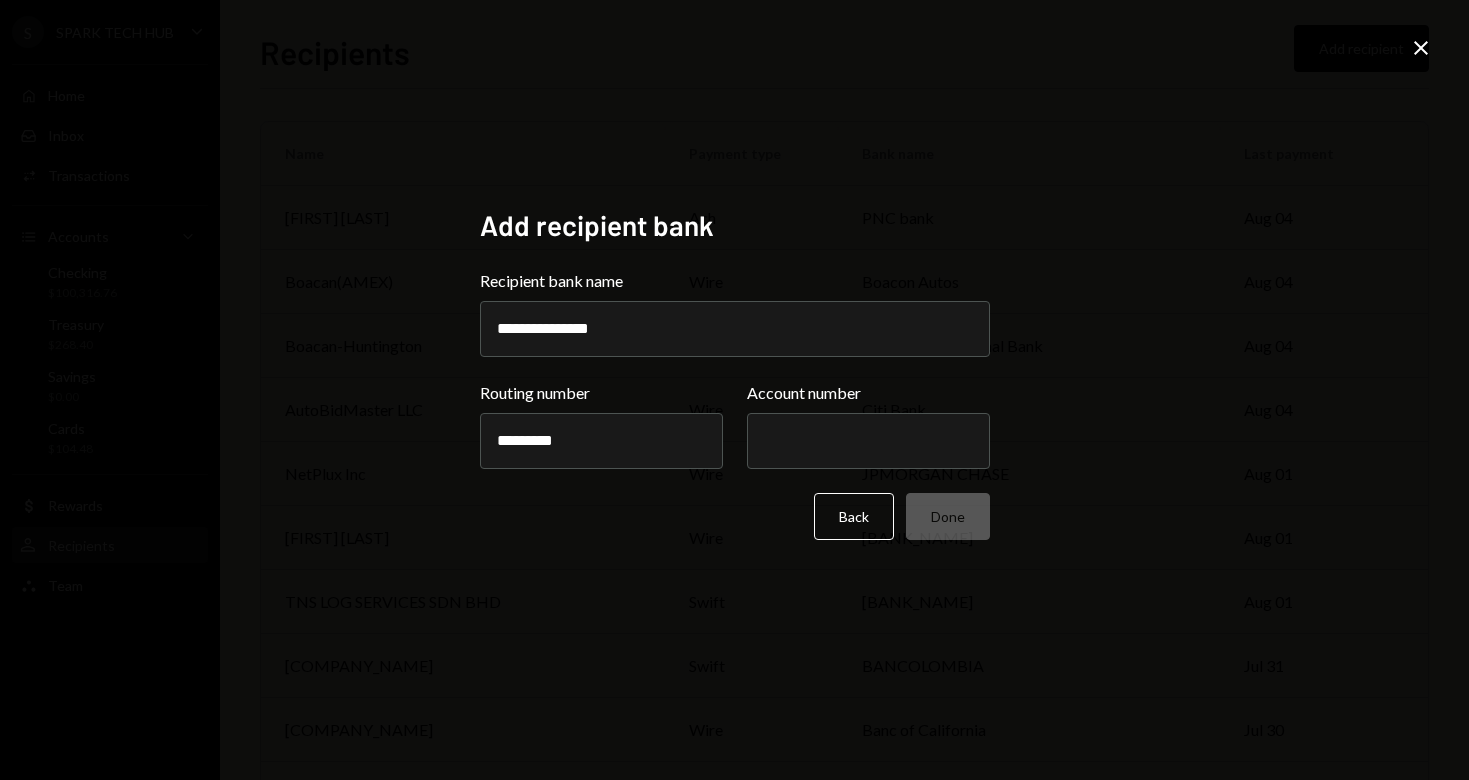 type on "*********" 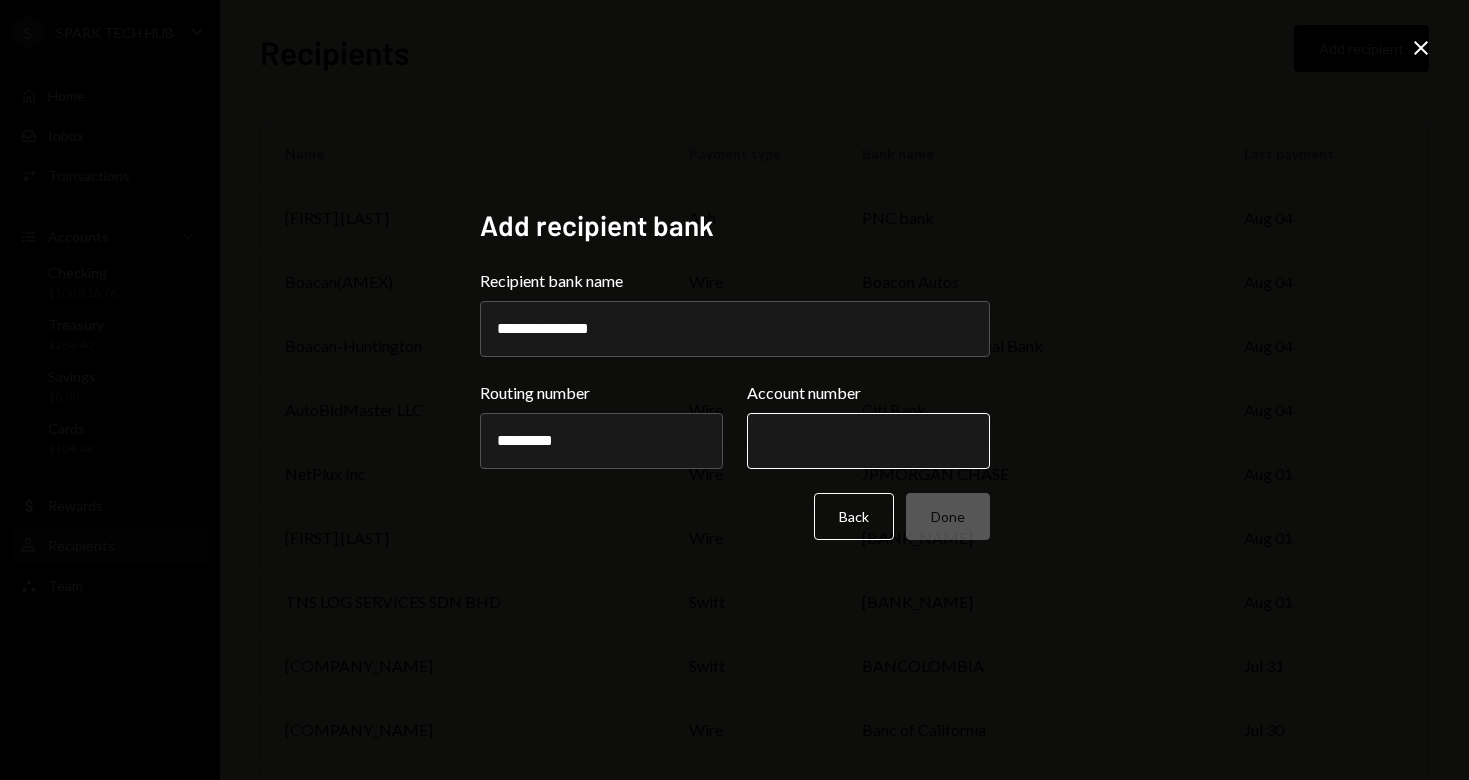 click on "Account number" at bounding box center (868, 441) 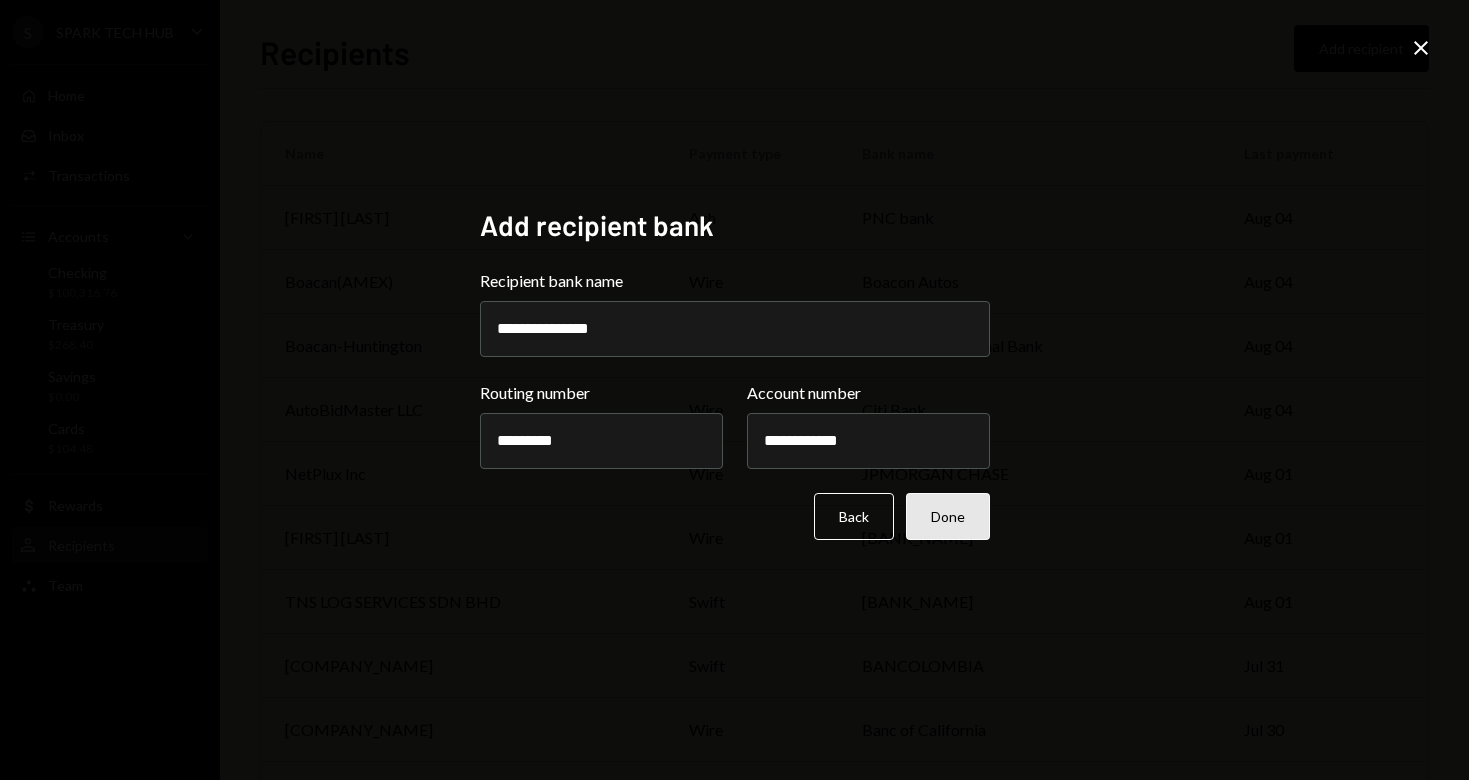 type on "**********" 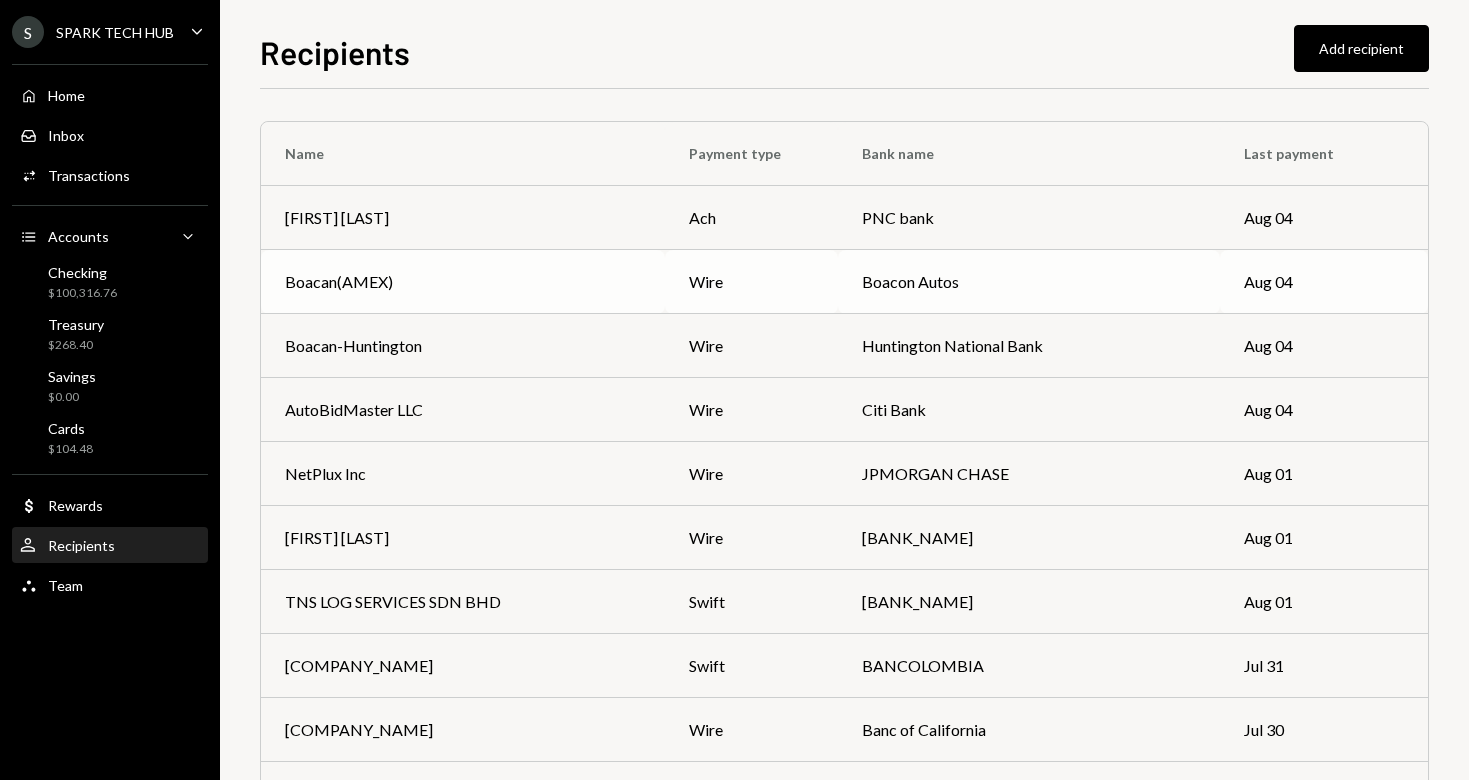 click on "Boacan(AMEX)" at bounding box center [339, 282] 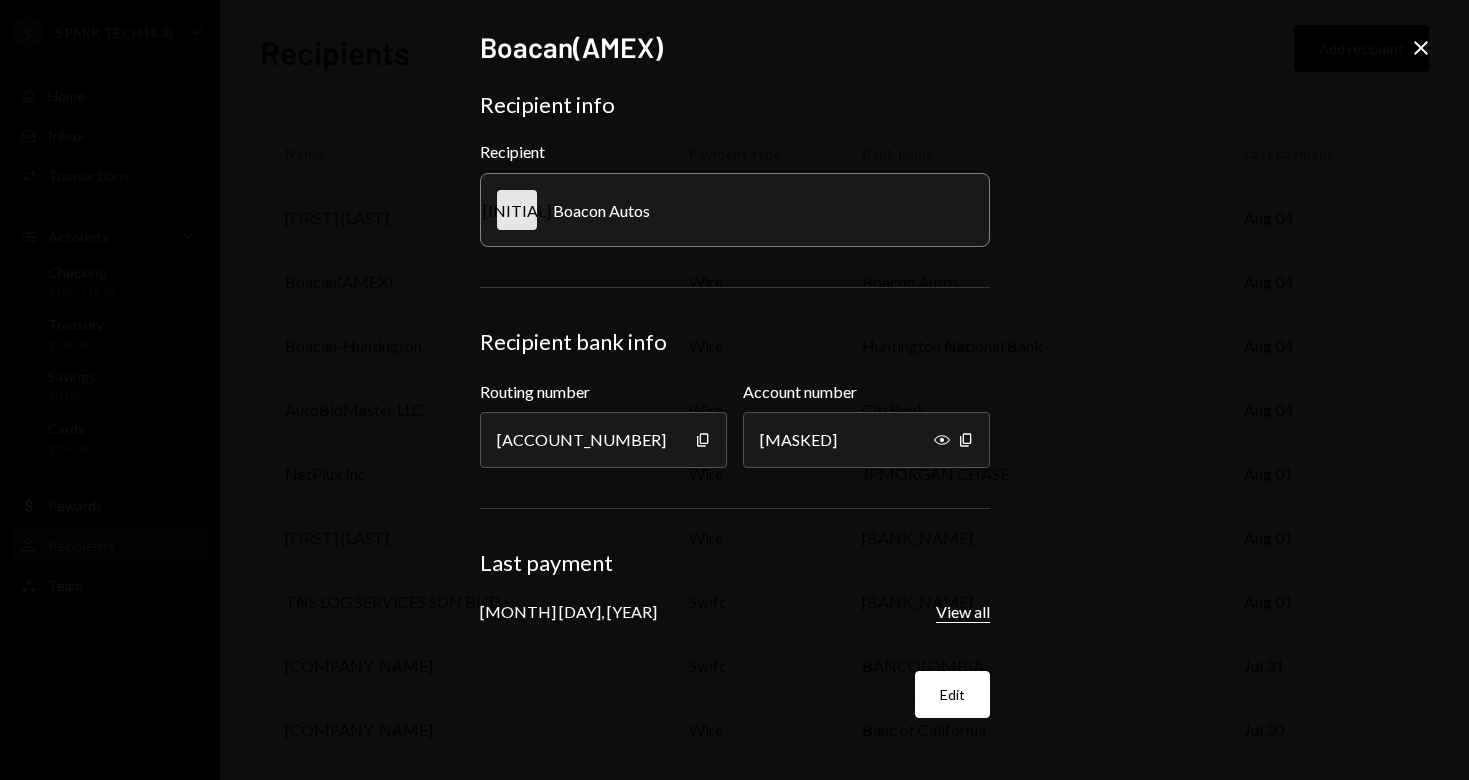 click on "View all" at bounding box center (963, 612) 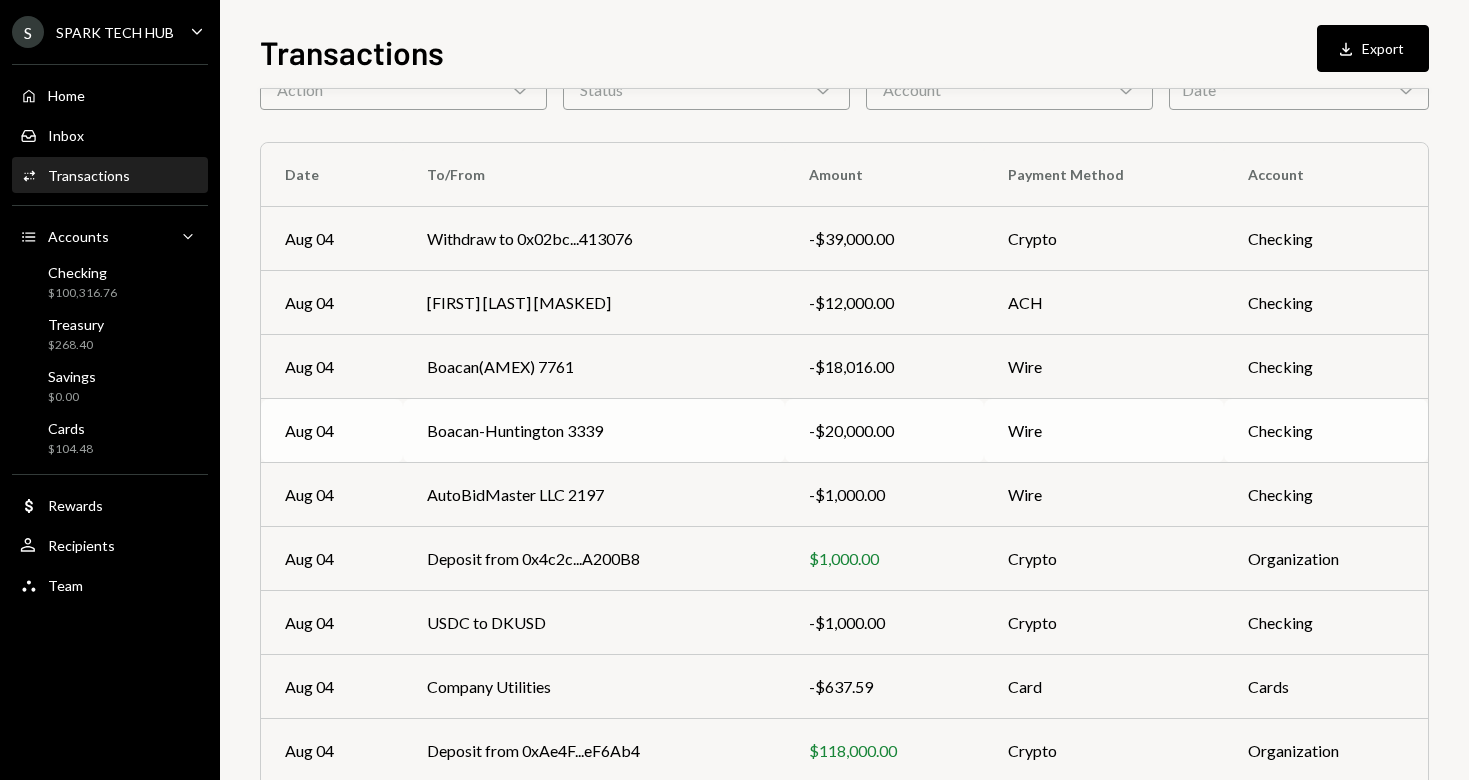 scroll, scrollTop: 115, scrollLeft: 0, axis: vertical 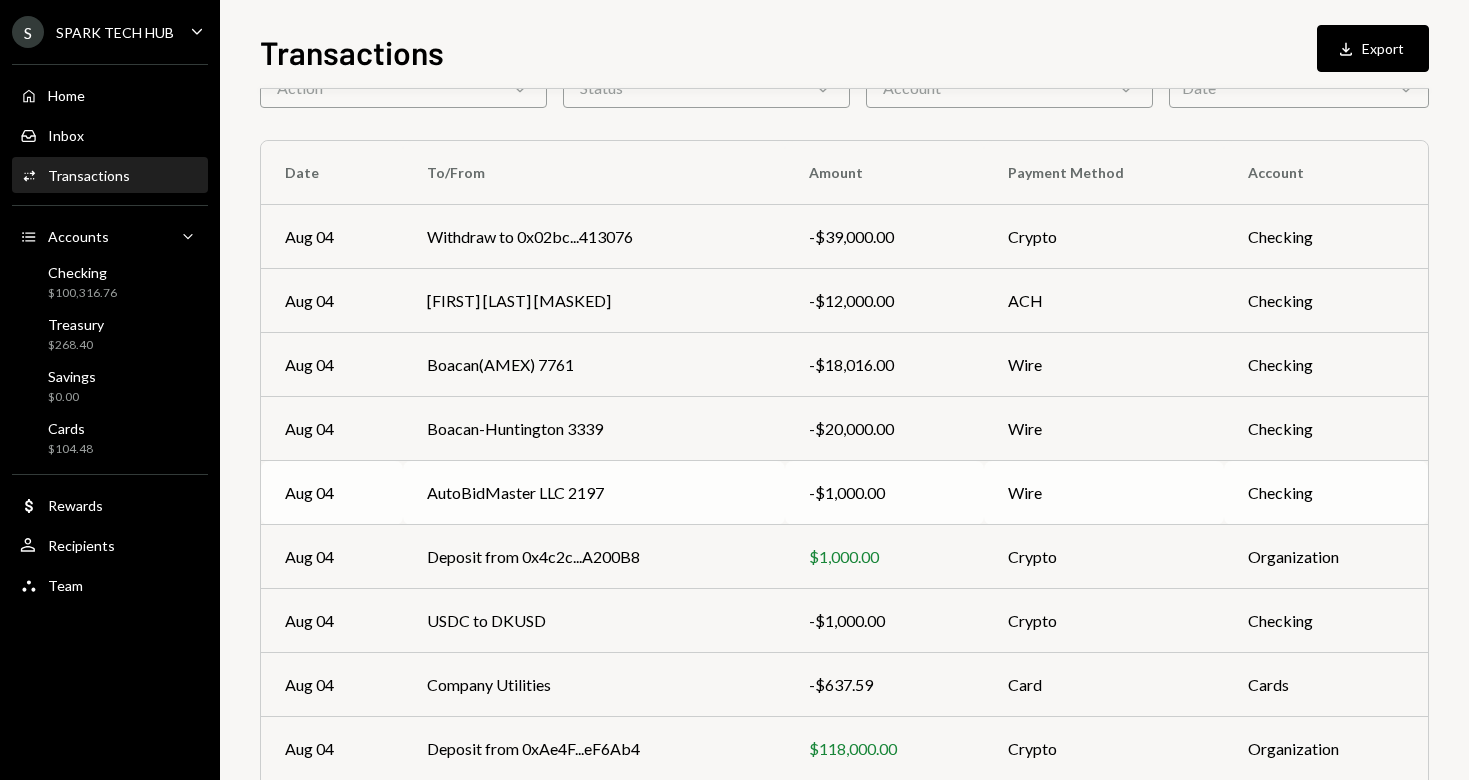 click on "AutoBidMaster LLC 2197" at bounding box center [594, 493] 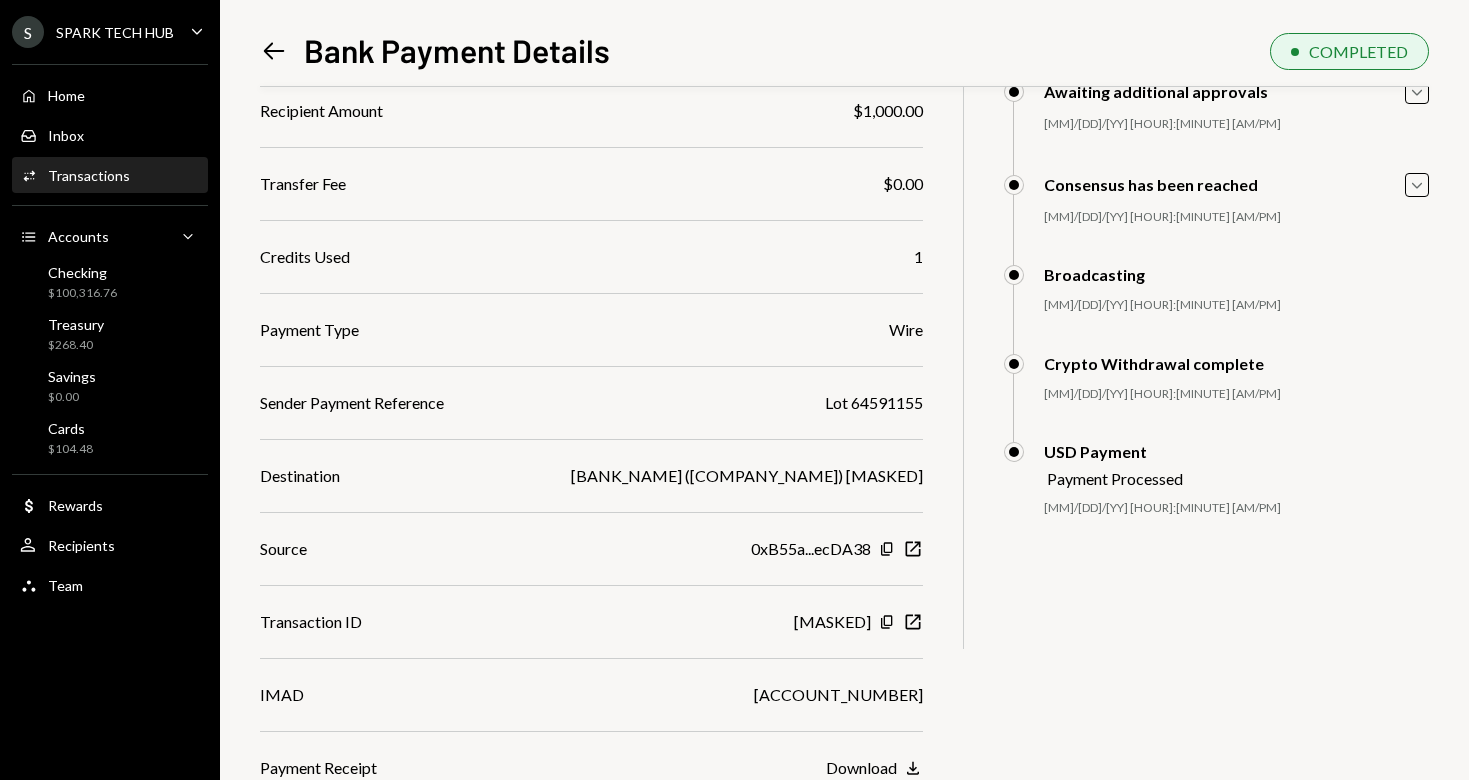 scroll, scrollTop: 219, scrollLeft: 0, axis: vertical 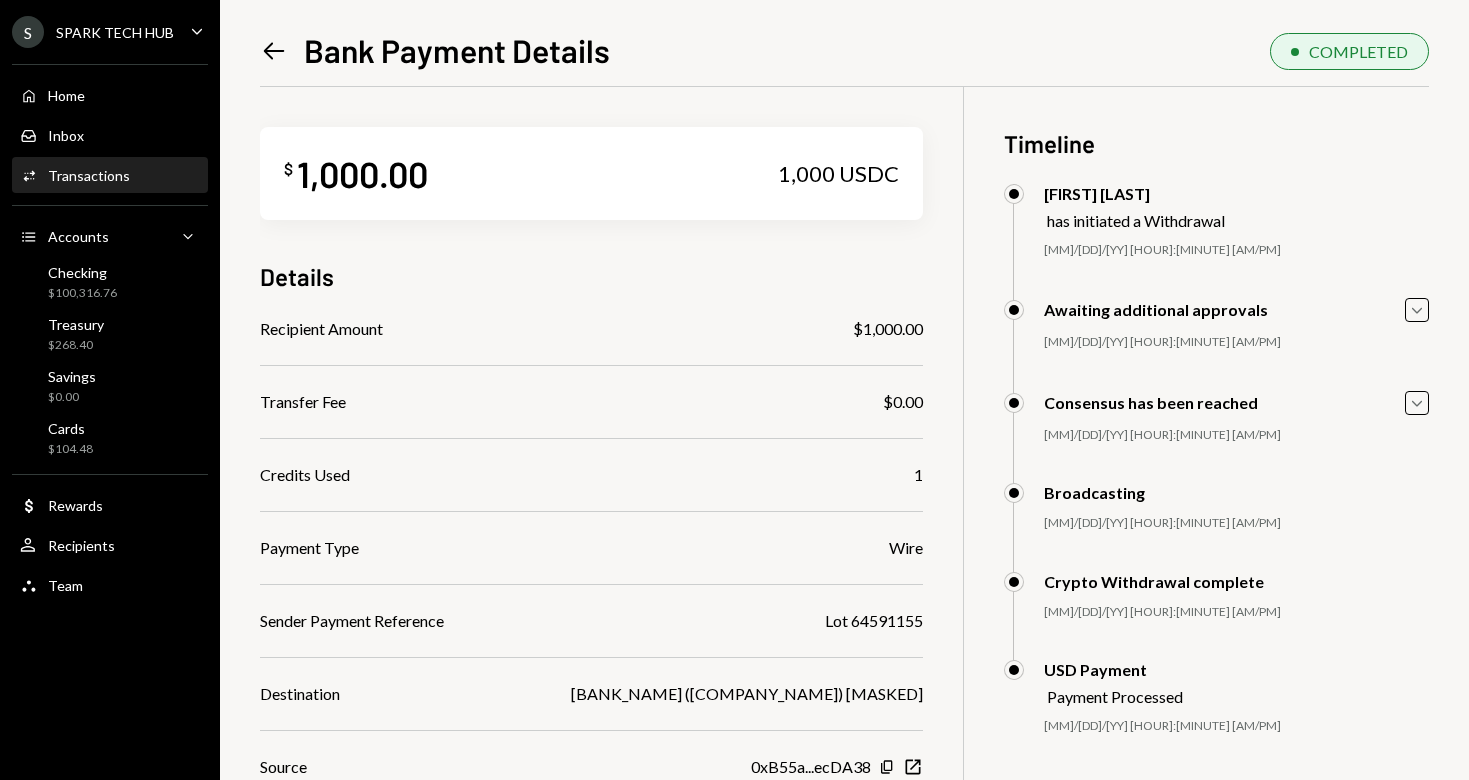 click on "Left Arrow" 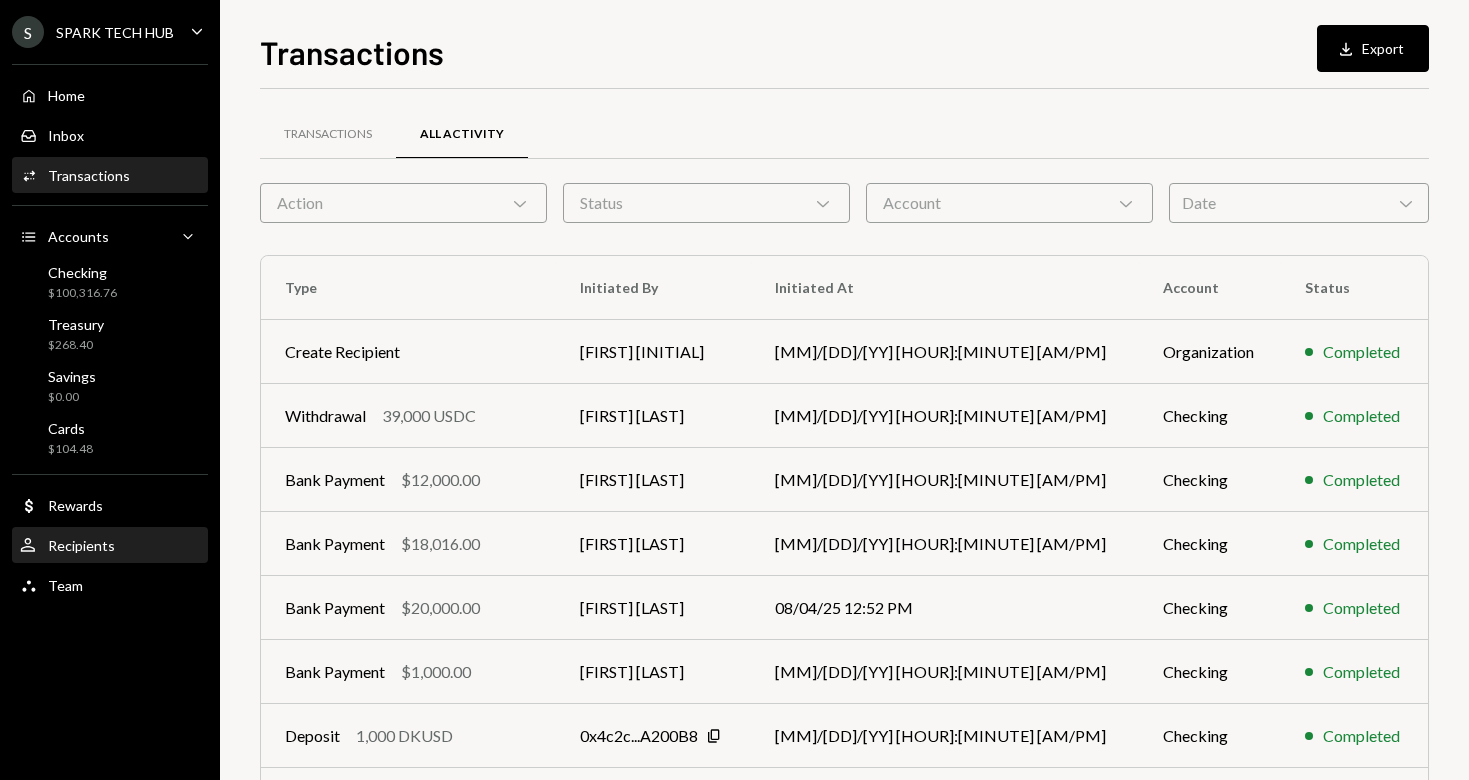 click on "Recipients" at bounding box center [81, 545] 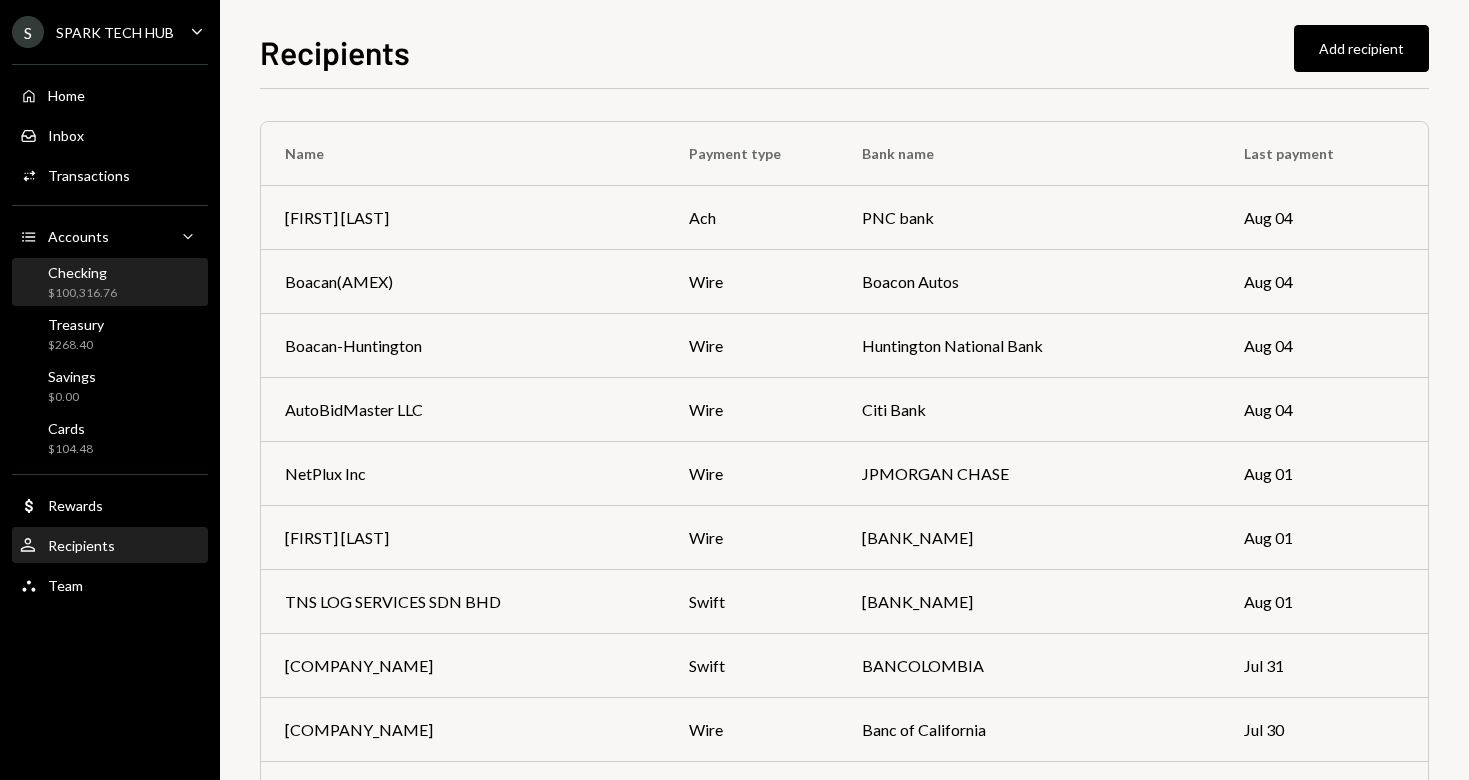 click on "[ACCOUNT_TYPE] [CURRENCY][AMOUNT]" at bounding box center [82, 283] 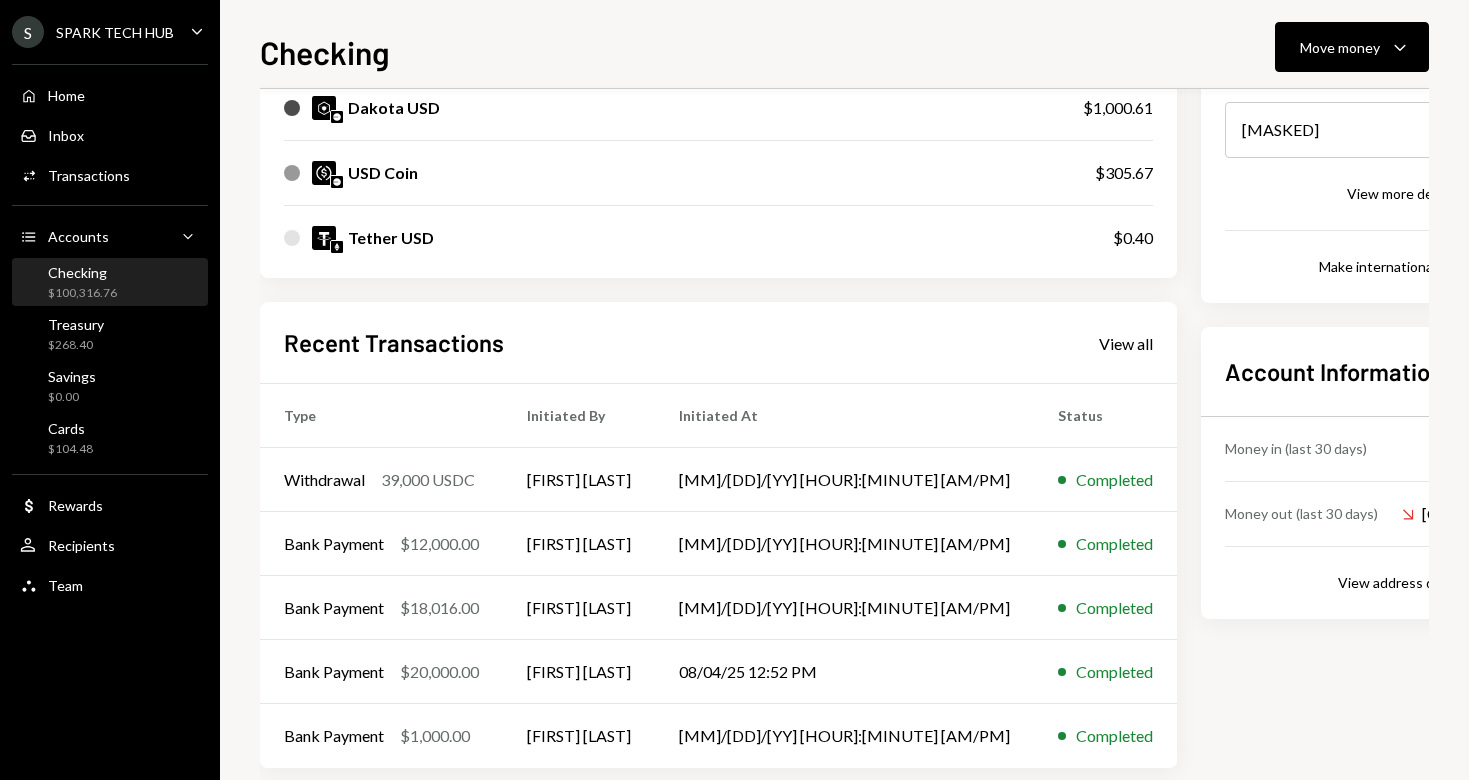 scroll, scrollTop: 364, scrollLeft: 0, axis: vertical 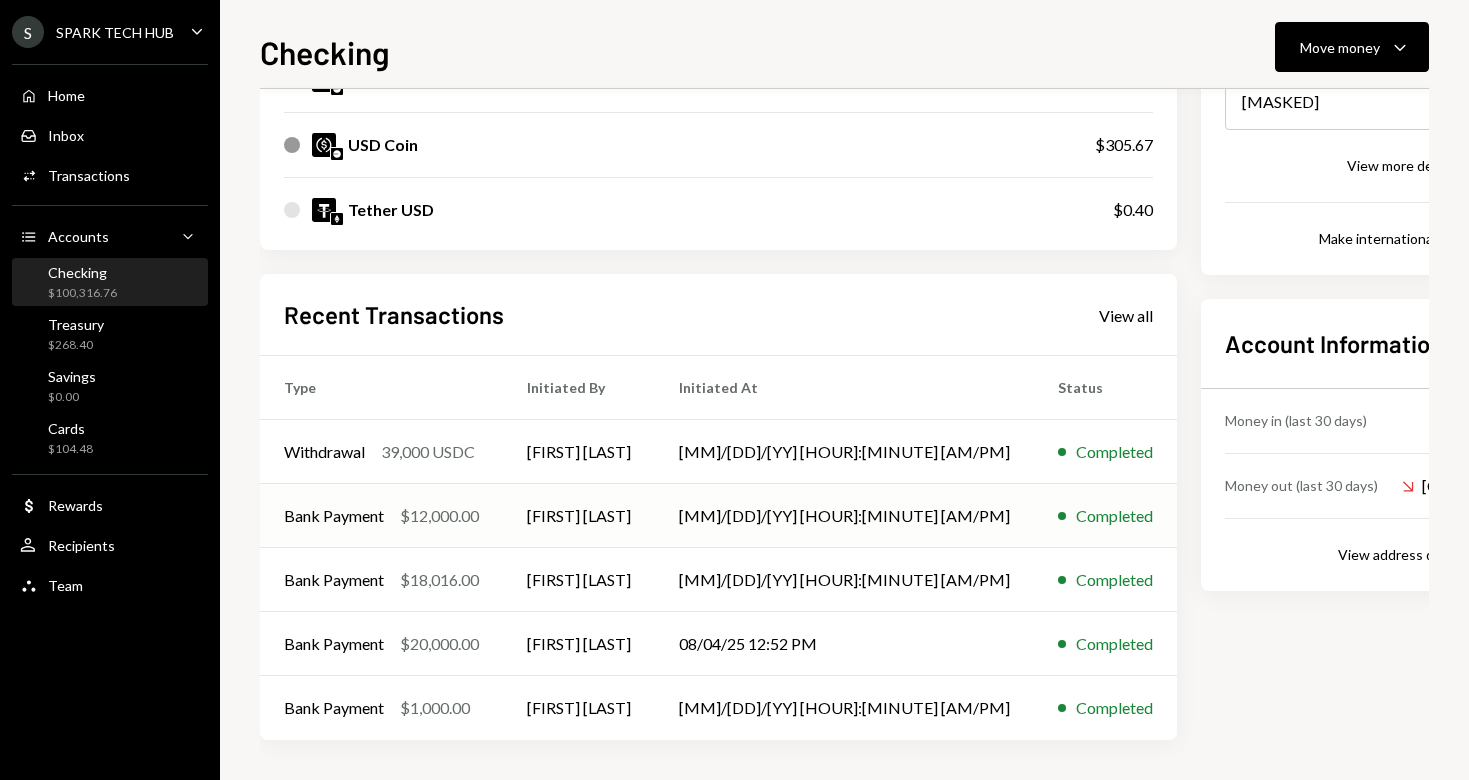click on "[BANK_NAME] [CURRENCY][AMOUNT]" at bounding box center [381, 516] 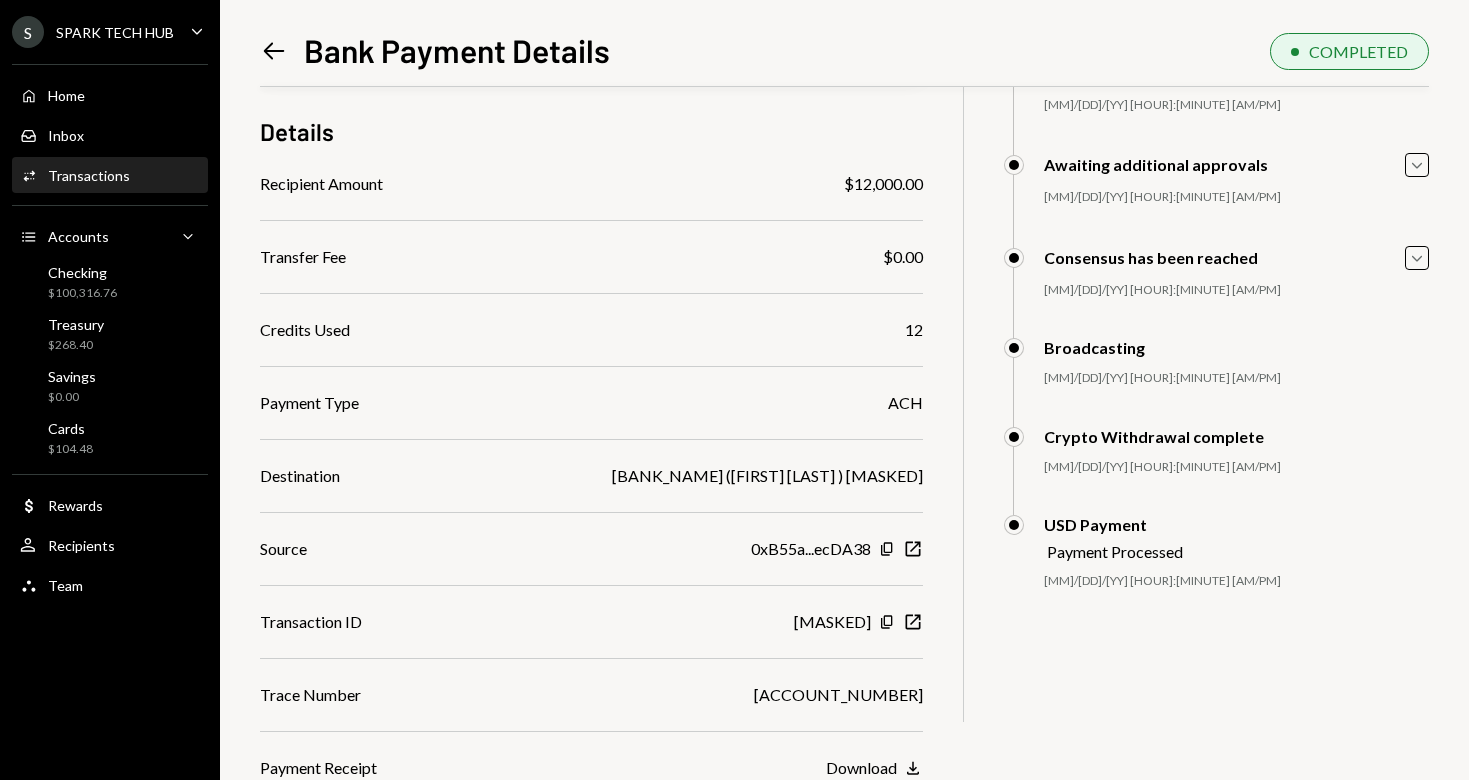 scroll, scrollTop: 145, scrollLeft: 0, axis: vertical 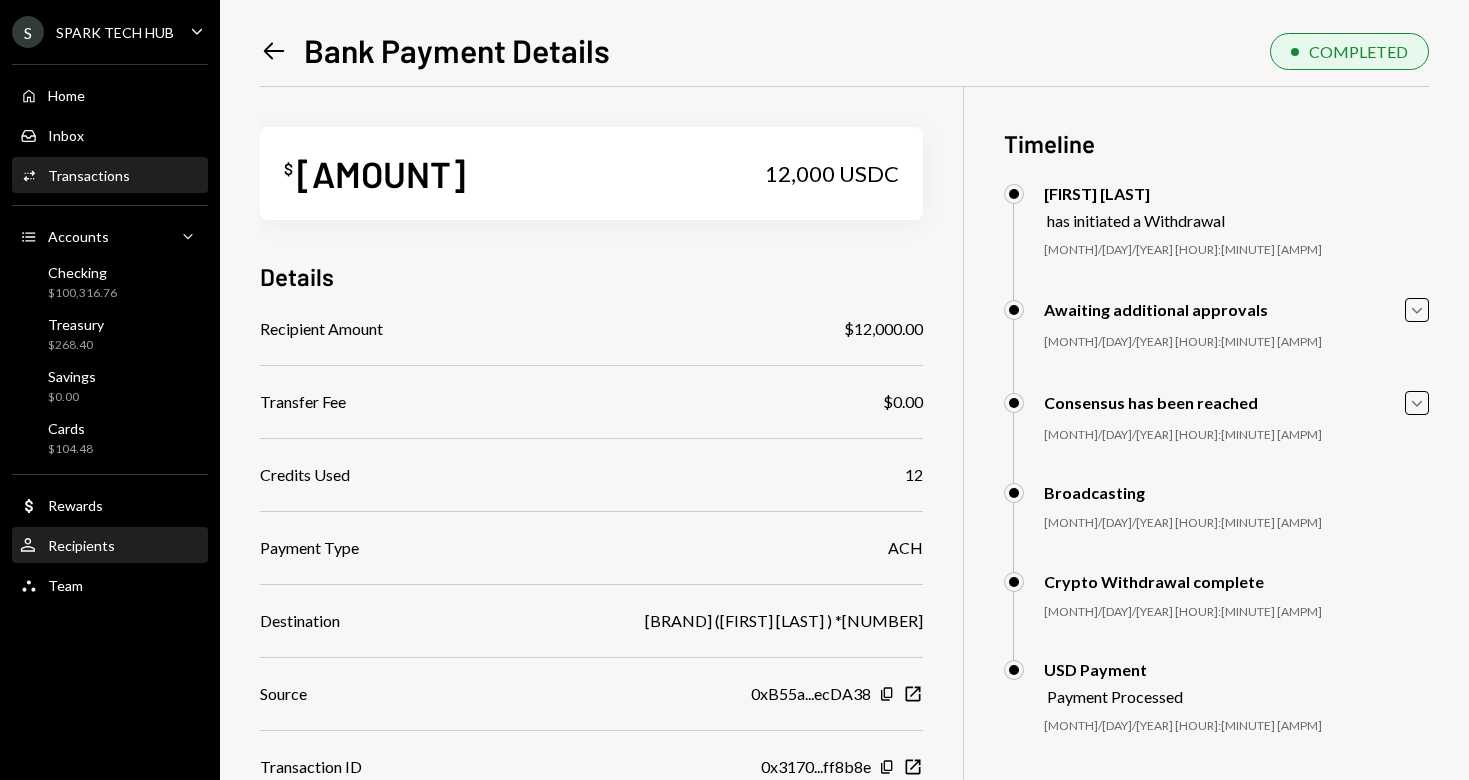 click on "User Recipients" at bounding box center [67, 546] 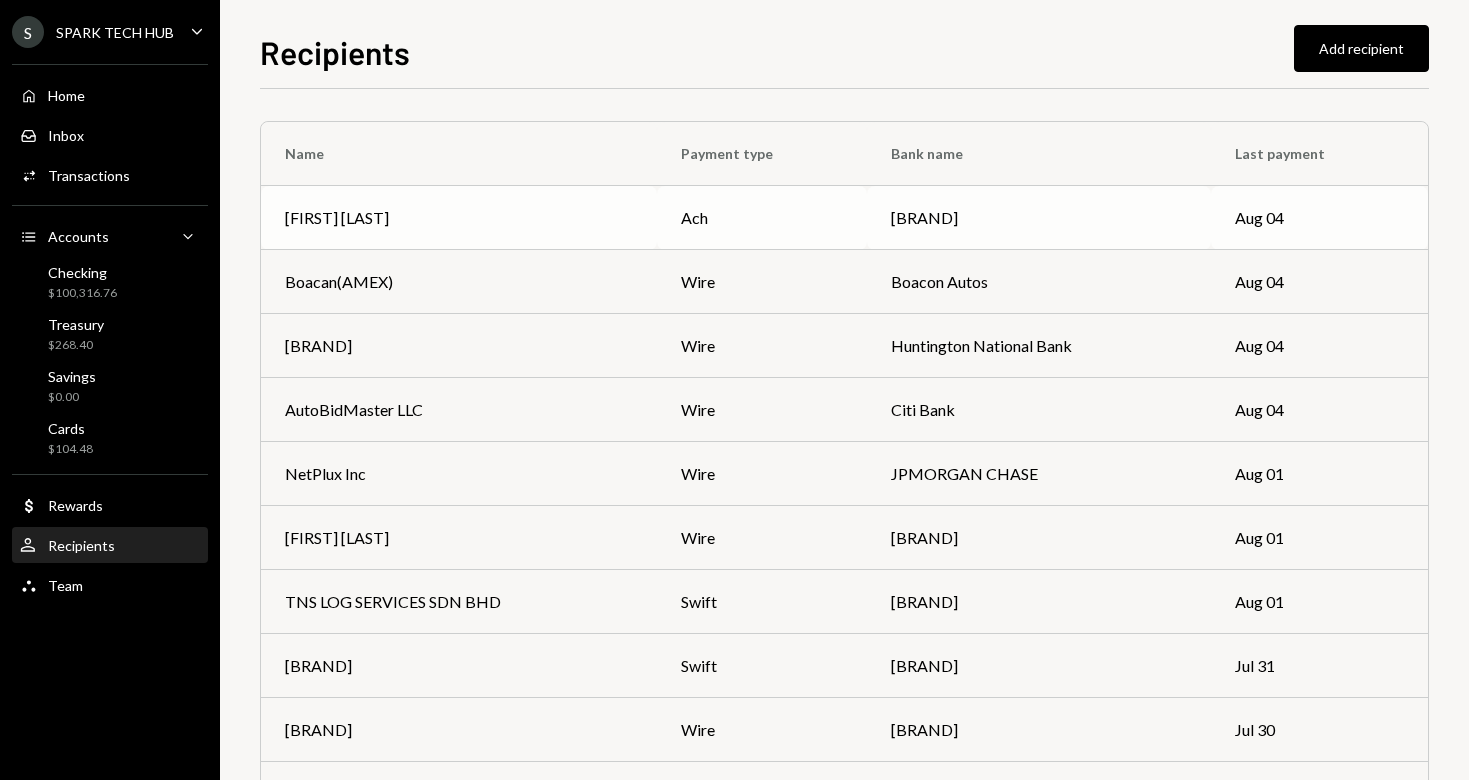 click on "[FIRST] [LAST]" at bounding box center (337, 218) 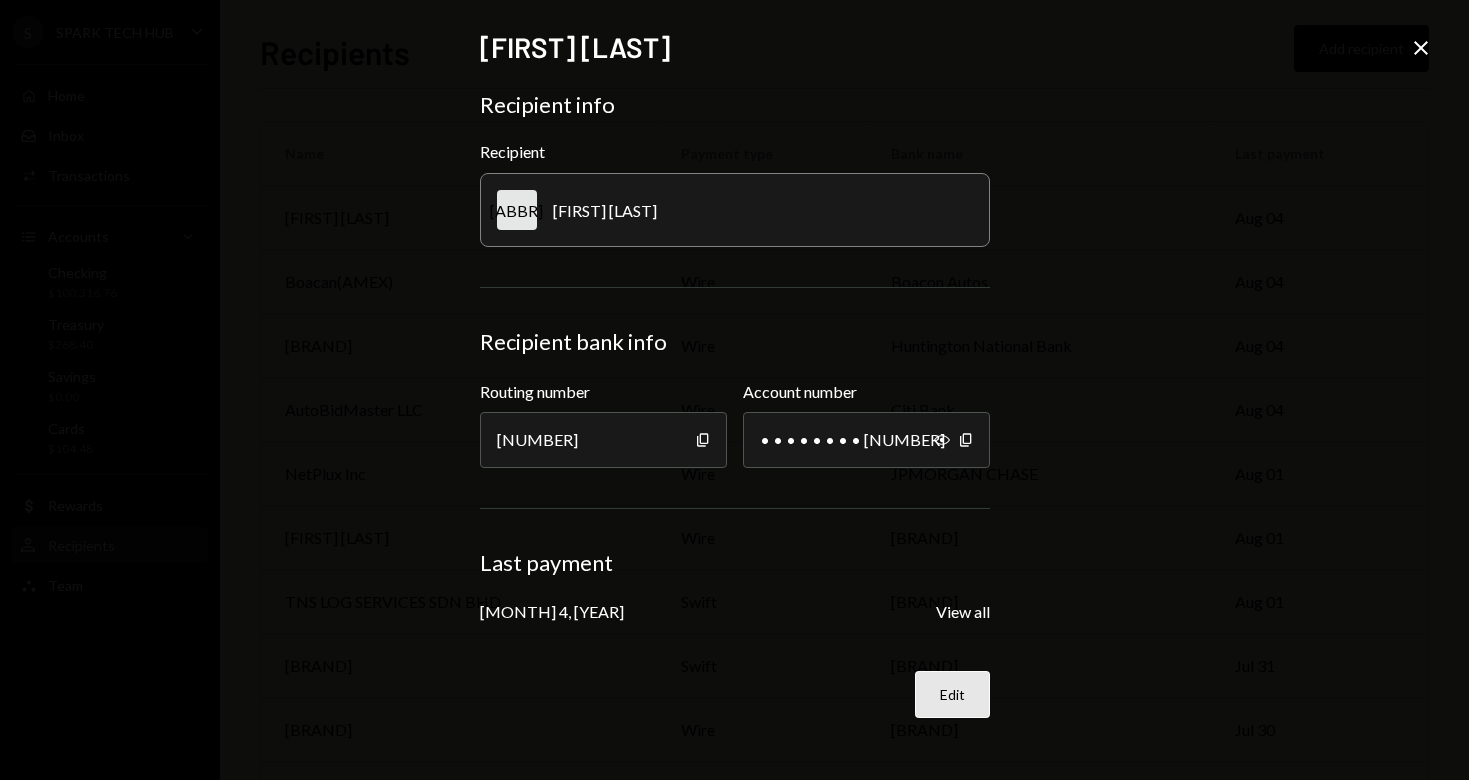 click on "Edit" at bounding box center (952, 694) 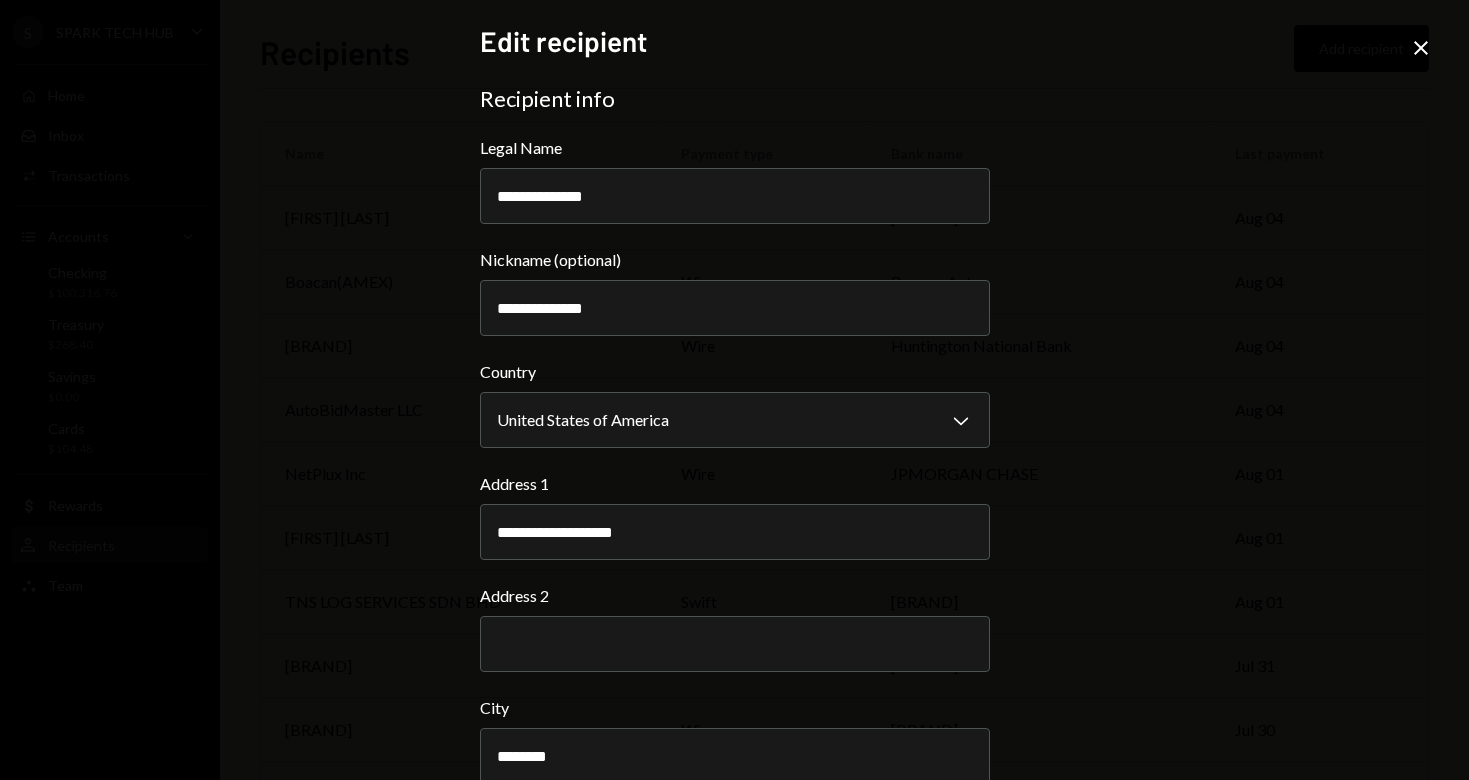scroll, scrollTop: 0, scrollLeft: 0, axis: both 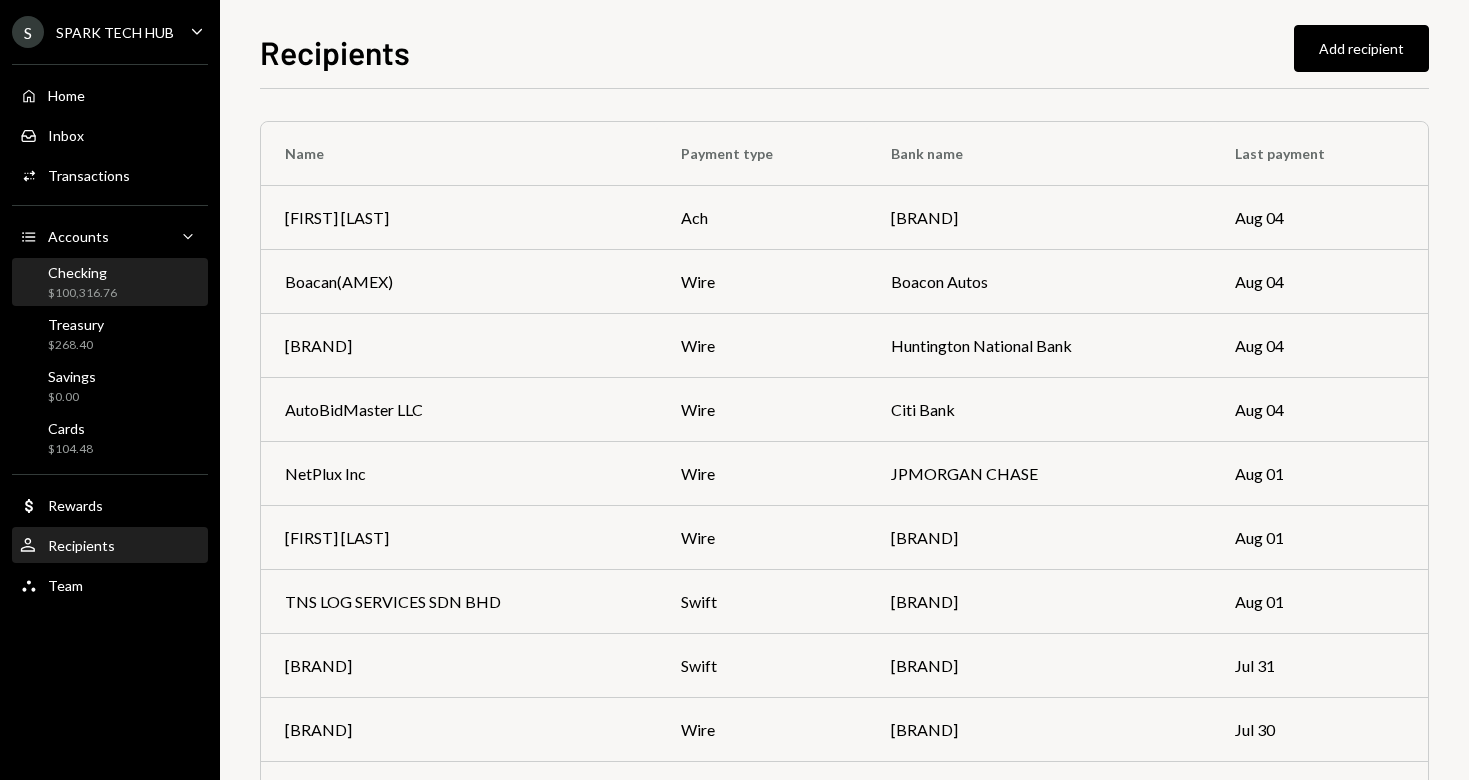 click on "Checking [CURRENCY]100,316.76" at bounding box center (82, 283) 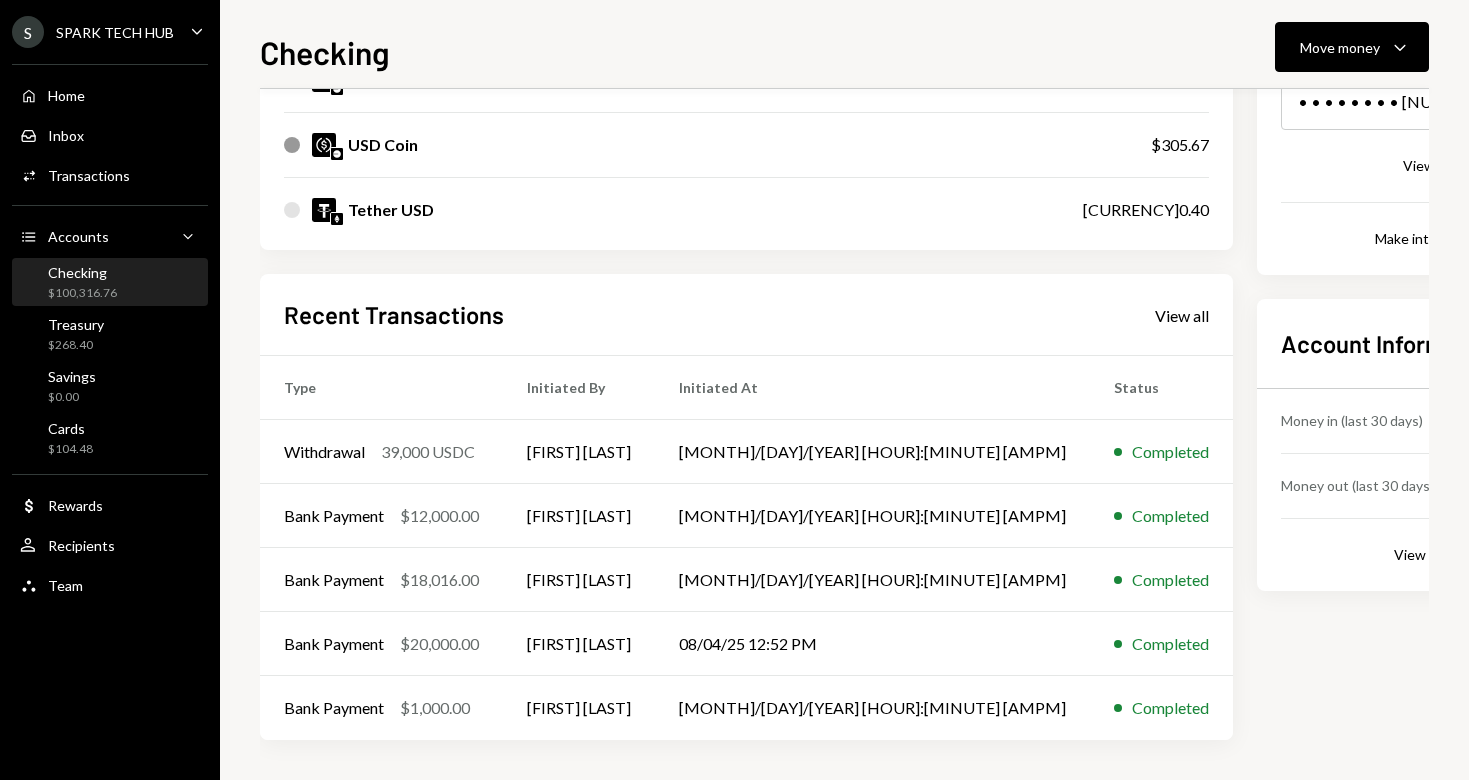 scroll, scrollTop: 362, scrollLeft: 0, axis: vertical 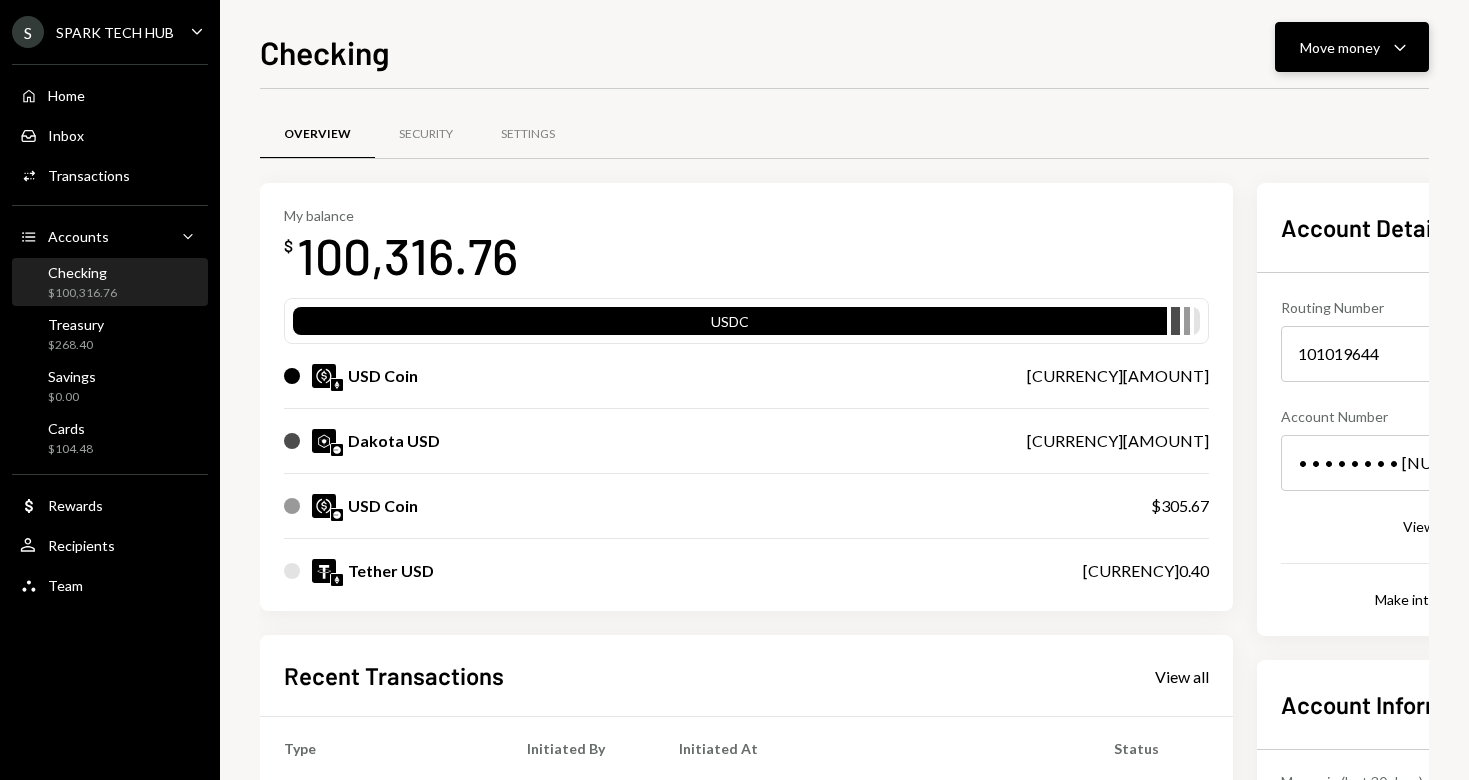 click on "Move money" at bounding box center [1340, 47] 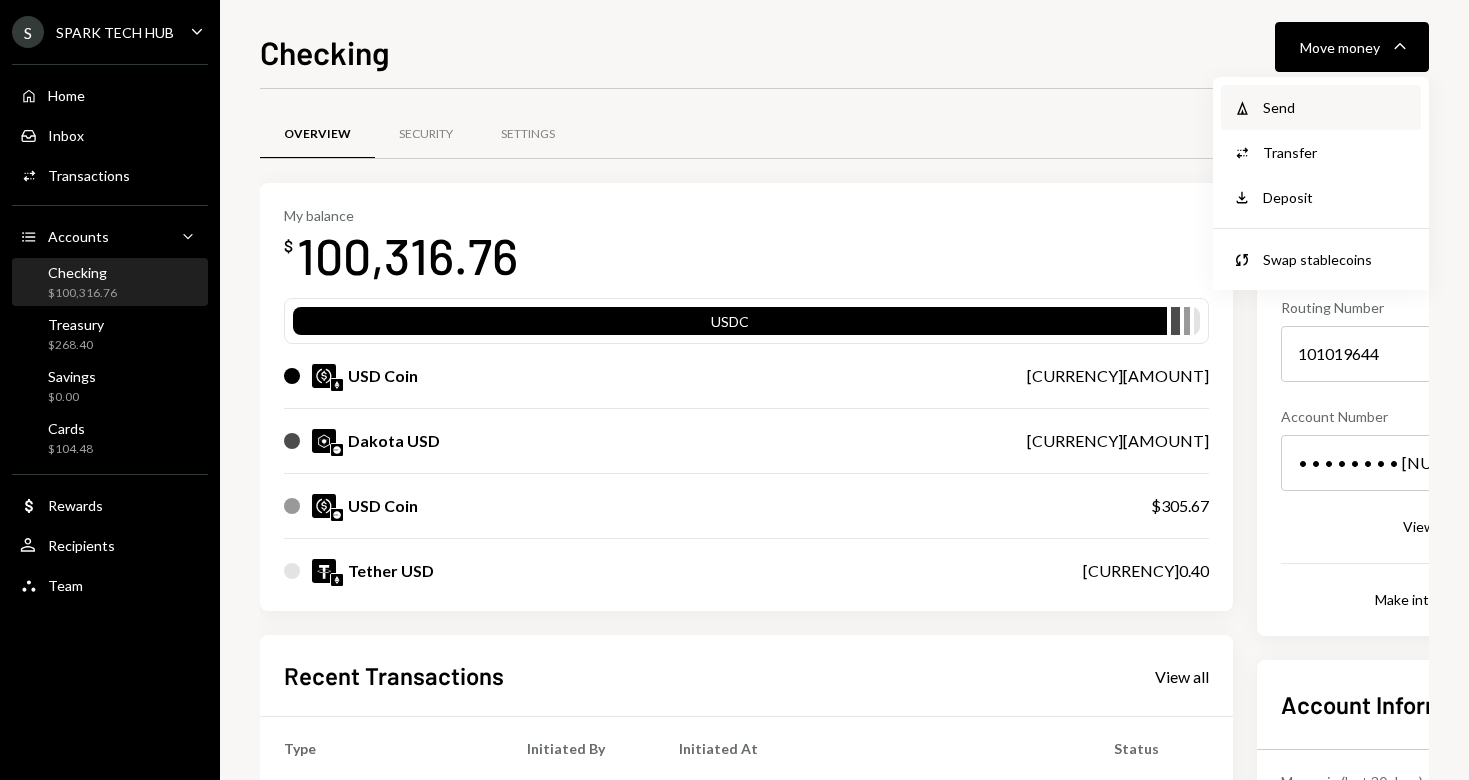 click on "Send" at bounding box center (1336, 107) 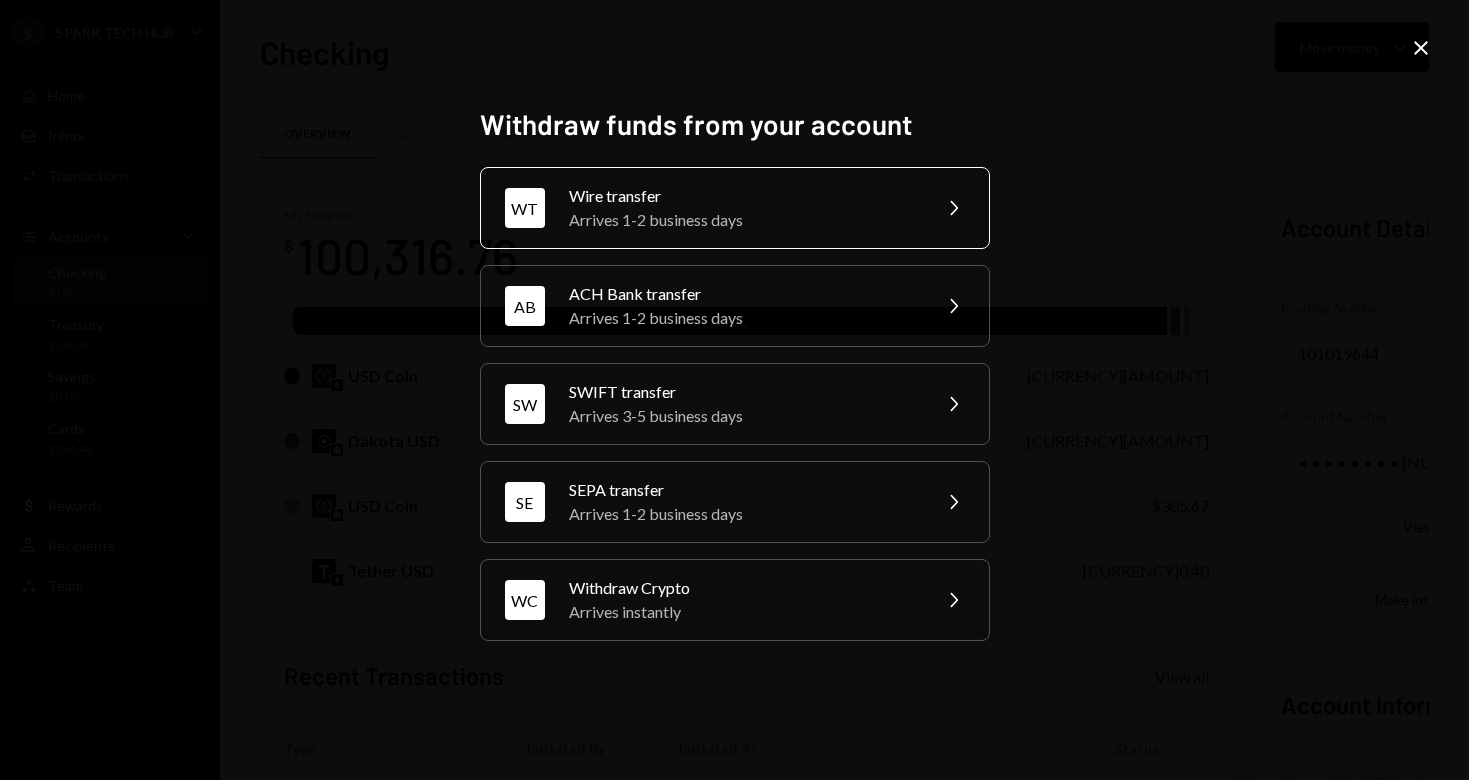 click on "Arrives 1-2 business days" at bounding box center (743, 220) 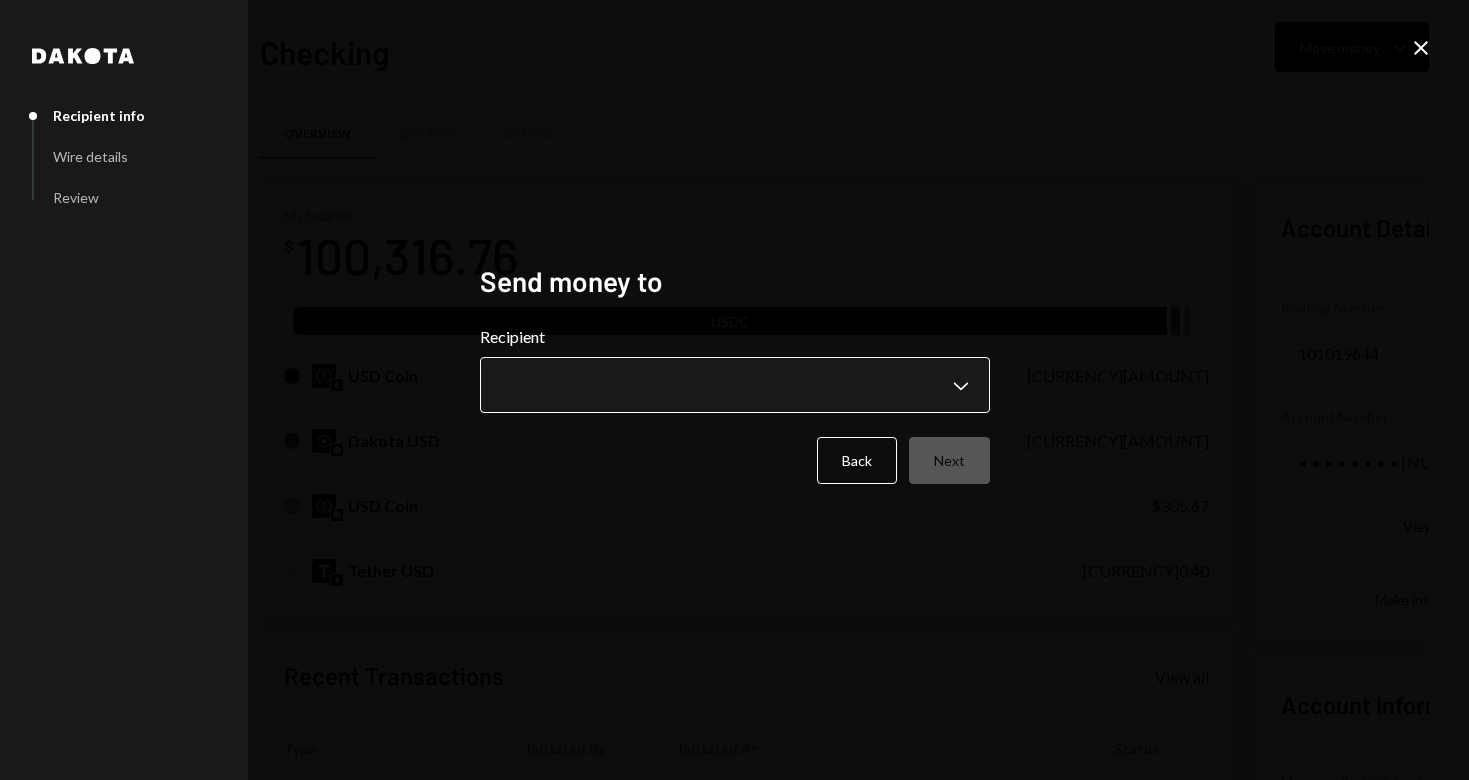 click on "Caret Down Home Home Inbox Inbox Activities Transactions Accounts Accounts Caret Down Checking [CURRENCY][AMOUNT] Treasury [CURRENCY][AMOUNT] Savings [CURRENCY][AMOUNT] Cards [CURRENCY][AMOUNT] Dollar Rewards User Recipients Team Team Checking Move money Caret Down Overview Security Settings My balance [CURRENCY][AMOUNT] USDC USD Coin [CURRENCY][AMOUNT] Dakota USD [CURRENCY][AMOUNT] USD Coin [CURRENCY][AMOUNT] Tether USD [CURRENCY][AMOUNT] Recent Transactions View all Type Initiated By Initiated At Status Withdrawal [AMOUNT] USDC [FIRST] [LAST] [MONTH]/[DAY]/[YEAR] [HOUR]:[MINUTE] [AMPM] Completed Bank Payment [CURRENCY][AMOUNT] [FIRST] [LAST] [MONTH]/[DAY]/[YEAR] [HOUR]:[MINUTE] [AMPM] Completed Bank Payment [CURRENCY][AMOUNT] [FIRST] [LAST] [MONTH]/[DAY]/[YEAR] [HOUR]:[MINUTE] [AMPM] Completed Bank Payment [CURRENCY][AMOUNT] [FIRST] [LAST] [MONTH]/[DAY]/[YEAR] [HOUR]:[MINUTE] [AMPM] Completed Bank Payment [CURRENCY][AMOUNT] [FIRST] [LAST] [MONTH]/[DAY]/[YEAR] [HOUR]:[MINUTE] [AMPM] Completed Account Details Routing Number [ACCOUNT_NUMBER] Copy Account Number • • • • • • • • [NUMBER] Show Copy View more details Right Arrow Make international deposit Right Arrow Account Information Money in (last 30 days) Up Right Arrow Dakota" at bounding box center (734, 390) 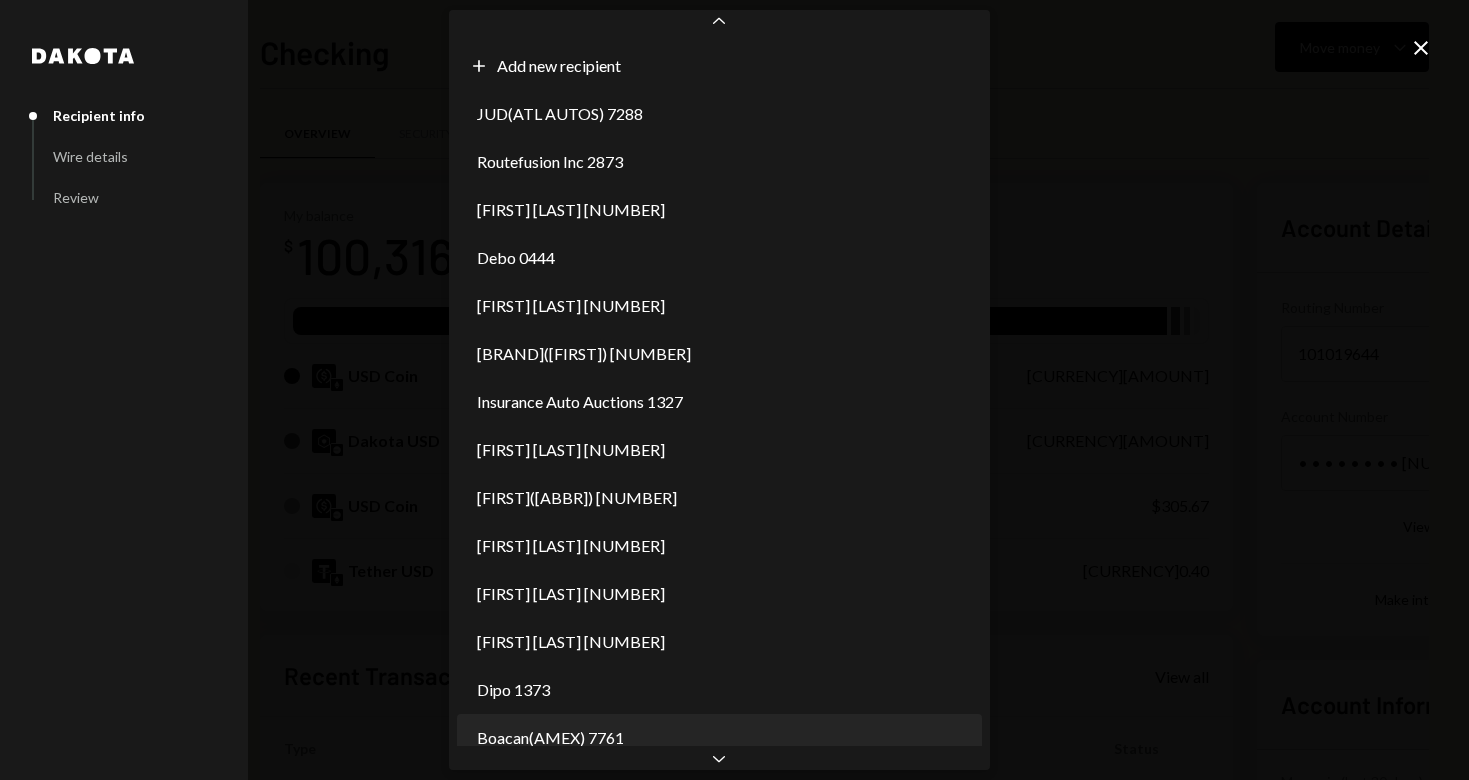 scroll, scrollTop: 33, scrollLeft: 0, axis: vertical 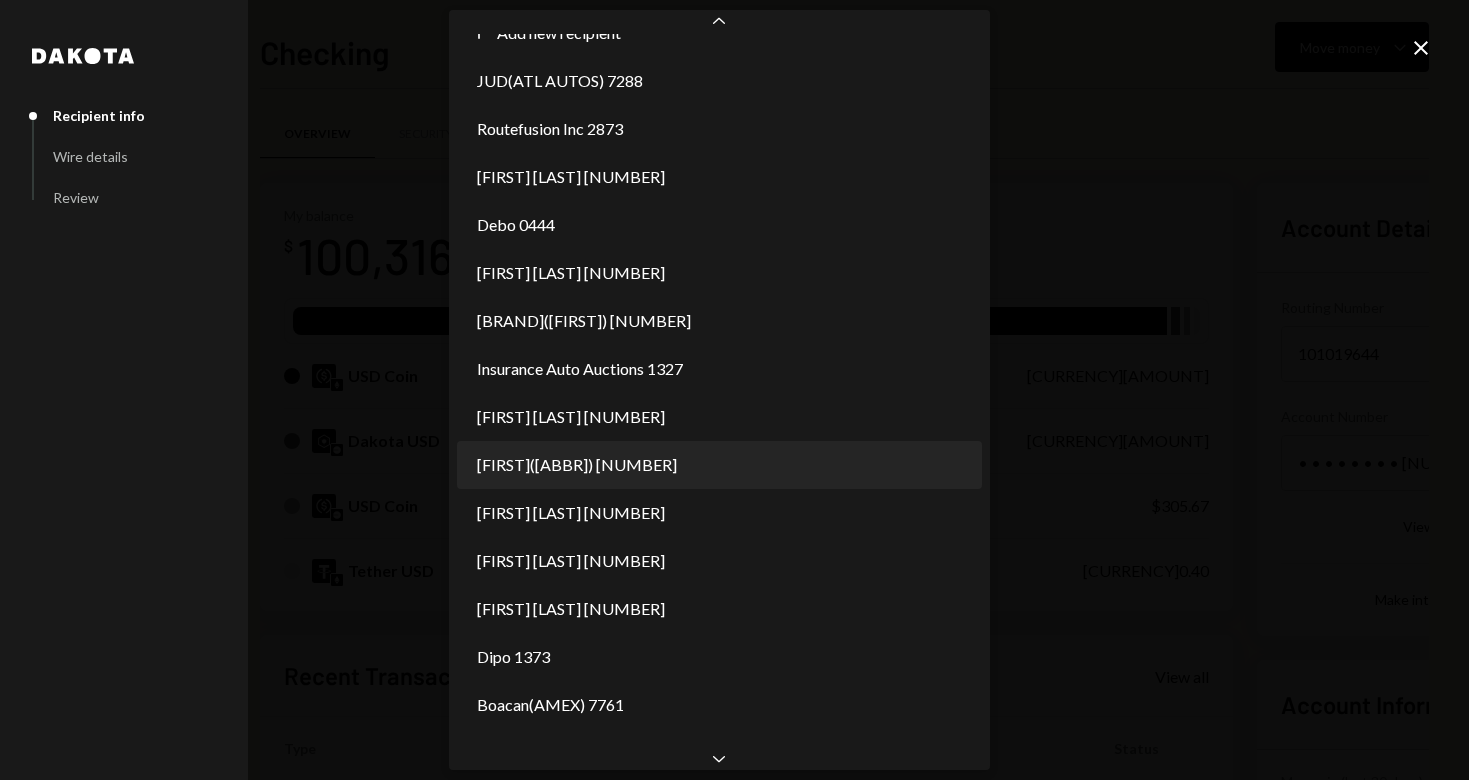 select on "**********" 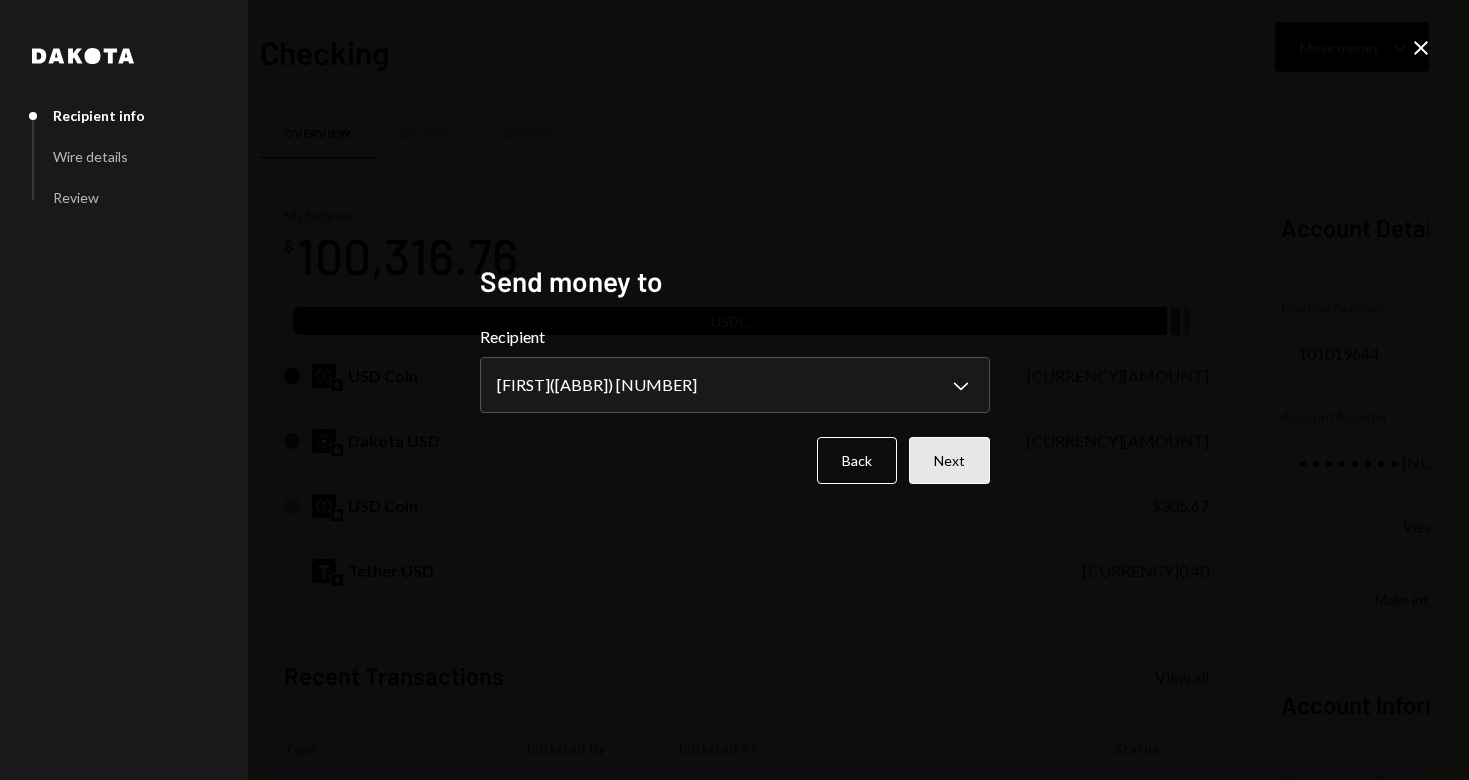 click on "Next" at bounding box center [949, 460] 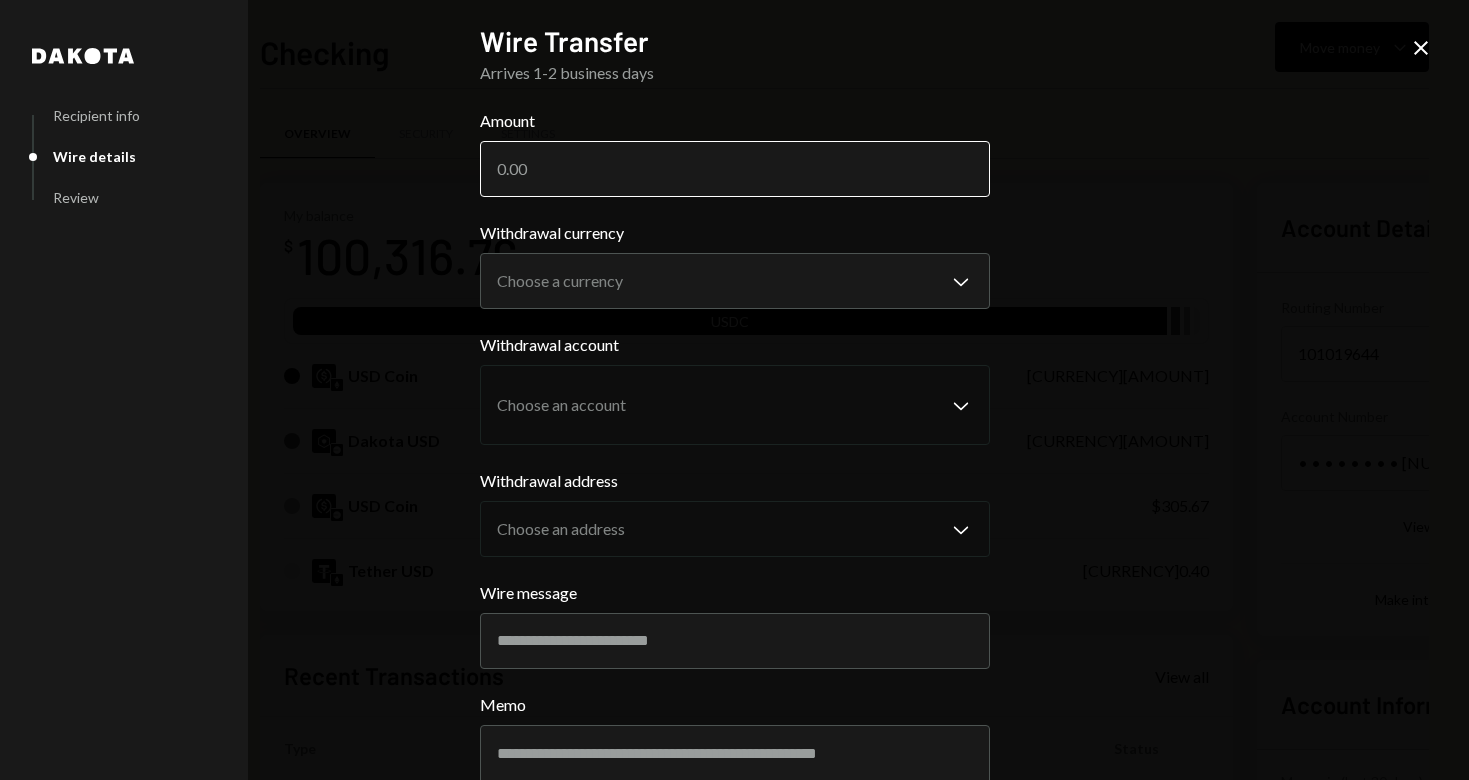 click on "Amount" at bounding box center (735, 169) 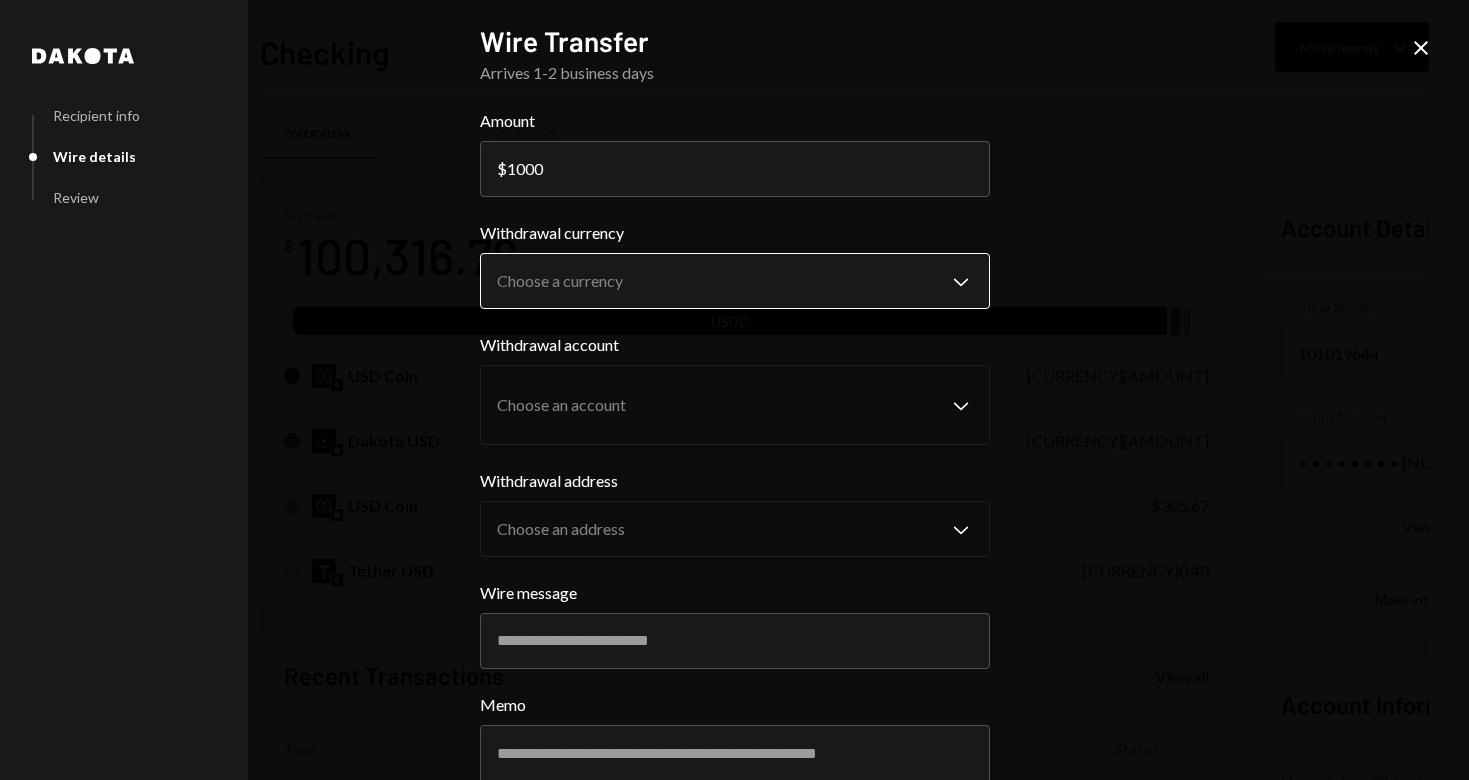 type on "1000" 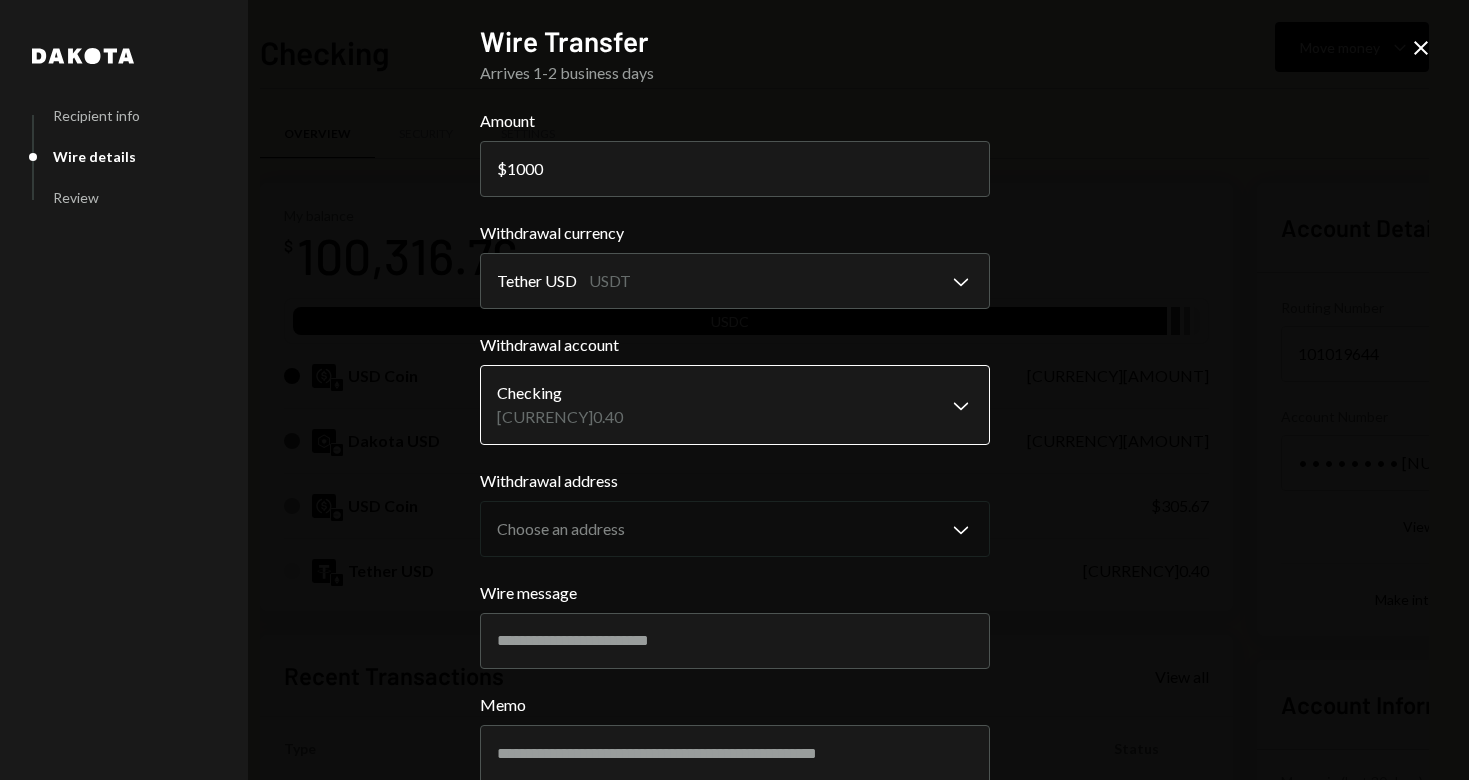 click on "Caret Down Home Home Inbox Inbox Activities Transactions Accounts Accounts Caret Down Checking [CURRENCY][AMOUNT] Treasury [CURRENCY][AMOUNT] Savings [CURRENCY][AMOUNT] Cards [CURRENCY][AMOUNT] Dollar Rewards User Recipients Team Team Checking Move money Caret Down Overview Security Settings My balance [CURRENCY][AMOUNT] USDC USD Coin [CURRENCY][AMOUNT] Dakota USD [CURRENCY][AMOUNT] USD Coin [CURRENCY][AMOUNT] Tether USD [CURRENCY][AMOUNT] Recent Transactions View all Type Initiated By Initiated At Status Withdrawal [AMOUNT] USDC [FIRST] [LAST] [MONTH]/[DAY]/[YEAR] [HOUR]:[MINUTE] [AMPM] Completed Bank Payment [CURRENCY][AMOUNT] [FIRST] [LAST] [MONTH]/[DAY]/[YEAR] [HOUR]:[MINUTE] [AMPM] Completed Bank Payment [CURRENCY][AMOUNT] [FIRST] [LAST] [MONTH]/[DAY]/[YEAR] [HOUR]:[MINUTE] [AMPM] Completed Bank Payment [CURRENCY][AMOUNT] [FIRST] [LAST] [MONTH]/[DAY]/[YEAR] [HOUR]:[MINUTE] [AMPM] Completed Bank Payment [CURRENCY][AMOUNT] [FIRST] [LAST] [MONTH]/[DAY]/[YEAR] [HOUR]:[MINUTE] [AMPM] Completed Account Details Routing Number [ACCOUNT_NUMBER] Copy Account Number • • • • • • • • [NUMBER] Show Copy View more details Right Arrow Make international deposit Right Arrow Account Information Money in (last 30 days) Up Right Arrow Dakota" at bounding box center (734, 390) 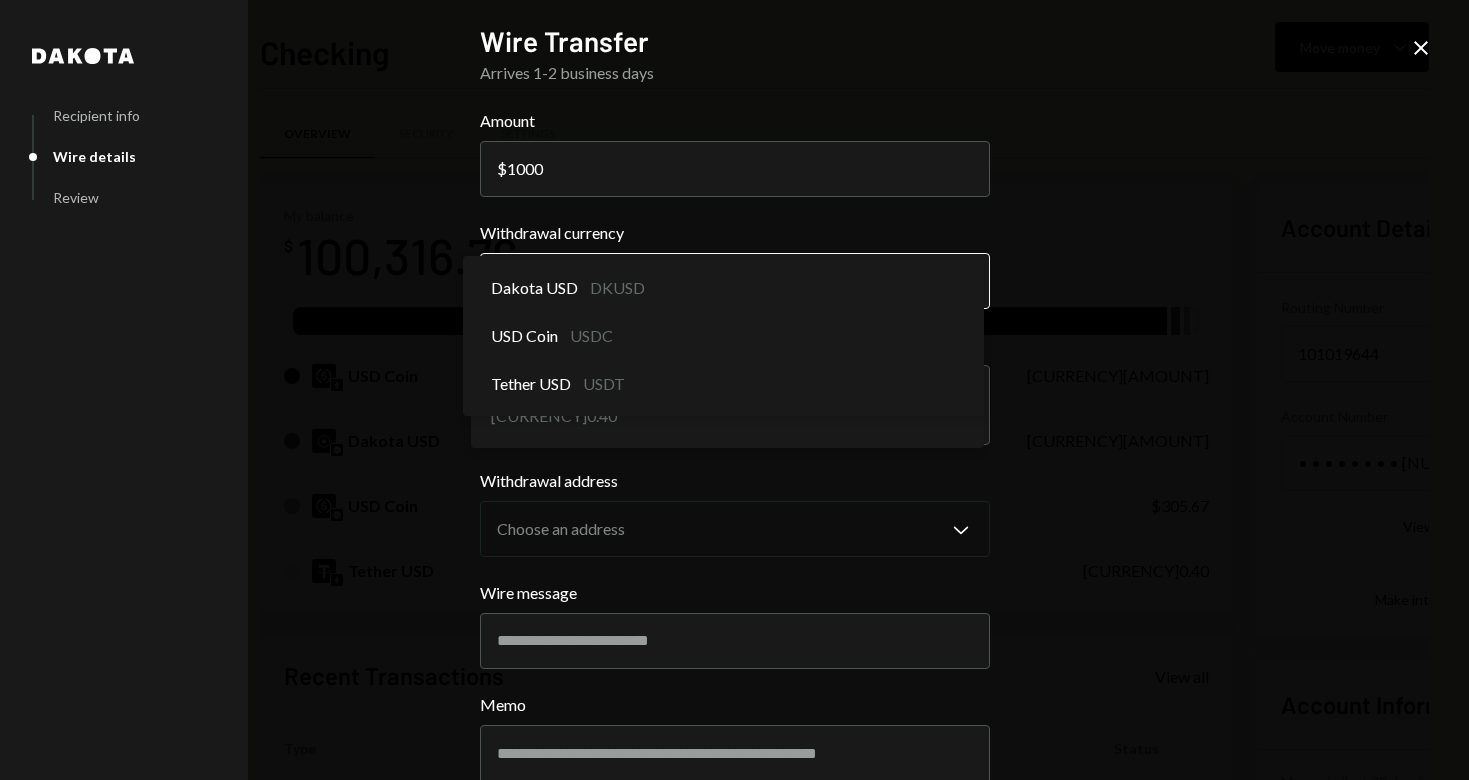 click on "Caret Down Home Home Inbox Inbox Activities Transactions Accounts Accounts Caret Down Checking [CURRENCY][AMOUNT] Treasury [CURRENCY][AMOUNT] Savings [CURRENCY][AMOUNT] Cards [CURRENCY][AMOUNT] Dollar Rewards User Recipients Team Team Checking Move money Caret Down Overview Security Settings My balance [CURRENCY][AMOUNT] USDC USD Coin [CURRENCY][AMOUNT] Dakota USD [CURRENCY][AMOUNT] USD Coin [CURRENCY][AMOUNT] Tether USD [CURRENCY][AMOUNT] Recent Transactions View all Type Initiated By Initiated At Status Withdrawal [AMOUNT] USDC [FIRST] [LAST] [MONTH]/[DAY]/[YEAR] [HOUR]:[MINUTE] [AMPM] Completed Bank Payment [CURRENCY][AMOUNT] [FIRST] [LAST] [MONTH]/[DAY]/[YEAR] [HOUR]:[MINUTE] [AMPM] Completed Bank Payment [CURRENCY][AMOUNT] [FIRST] [LAST] [MONTH]/[DAY]/[YEAR] [HOUR]:[MINUTE] [AMPM] Completed Bank Payment [CURRENCY][AMOUNT] [FIRST] [LAST] [MONTH]/[DAY]/[YEAR] [HOUR]:[MINUTE] [AMPM] Completed Bank Payment [CURRENCY][AMOUNT] [FIRST] [LAST] [MONTH]/[DAY]/[YEAR] [HOUR]:[MINUTE] [AMPM] Completed Account Details Routing Number [ACCOUNT_NUMBER] Copy Account Number • • • • • • • • [NUMBER] Show Copy View more details Right Arrow Make international deposit Right Arrow Account Information Money in (last 30 days) Up Right Arrow Dakota" at bounding box center (734, 390) 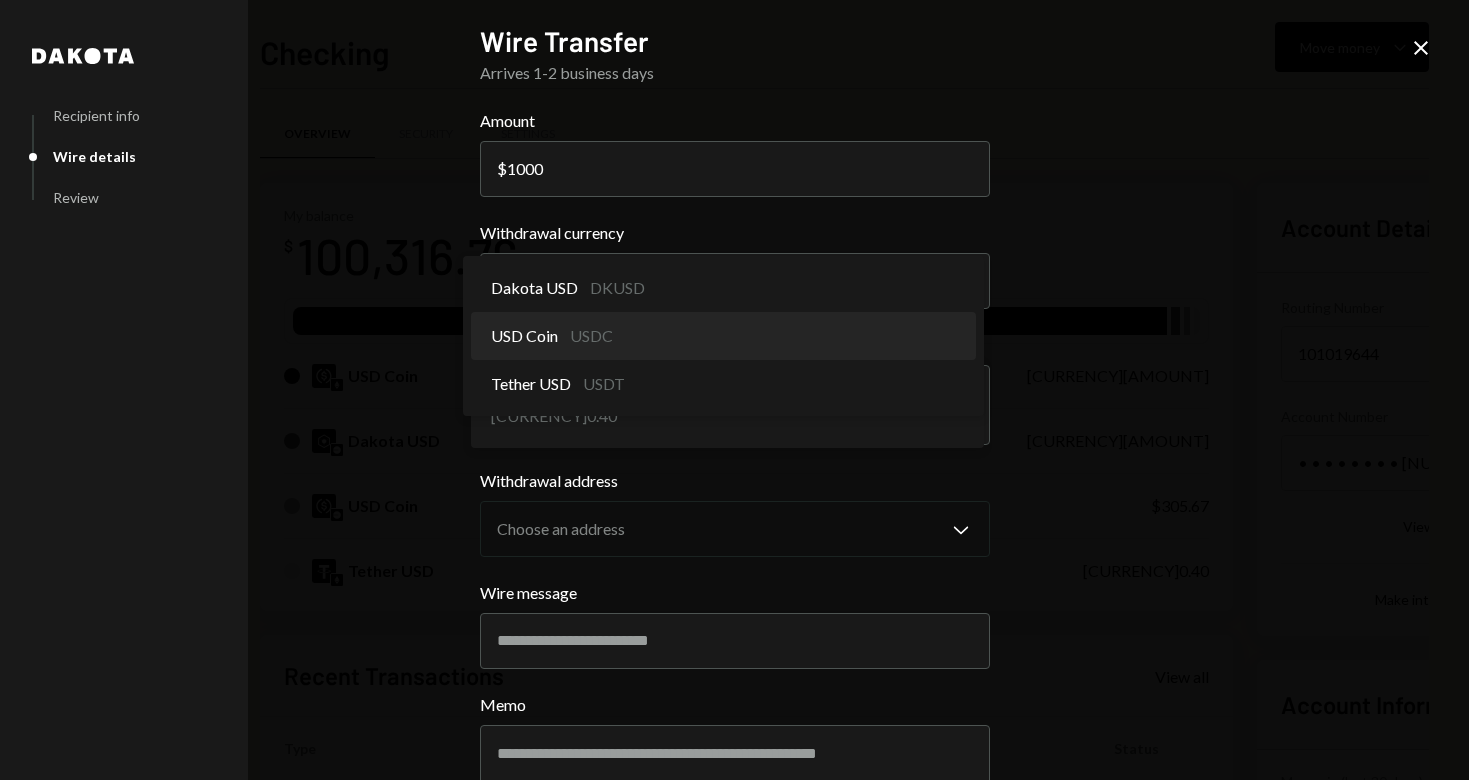 select on "****" 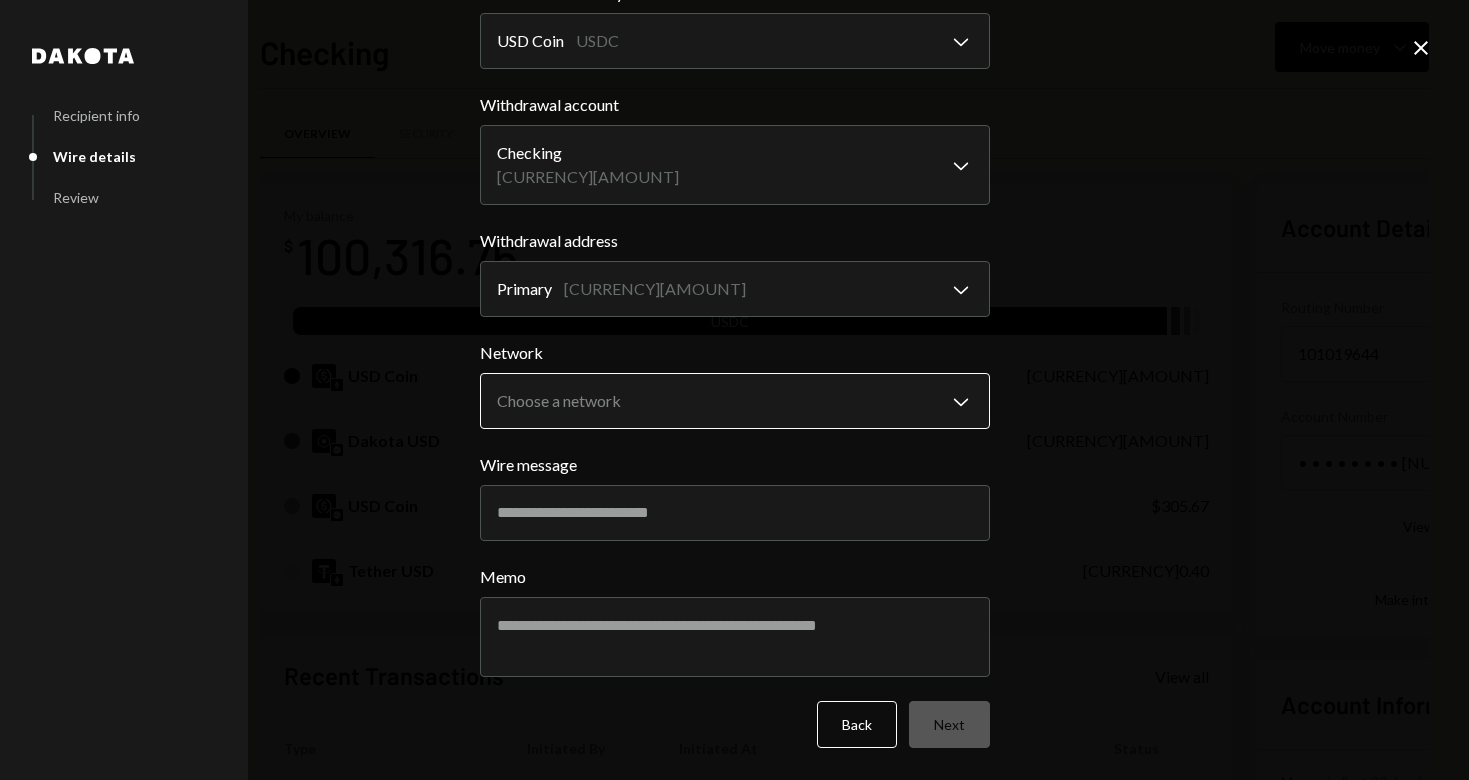 scroll, scrollTop: 239, scrollLeft: 0, axis: vertical 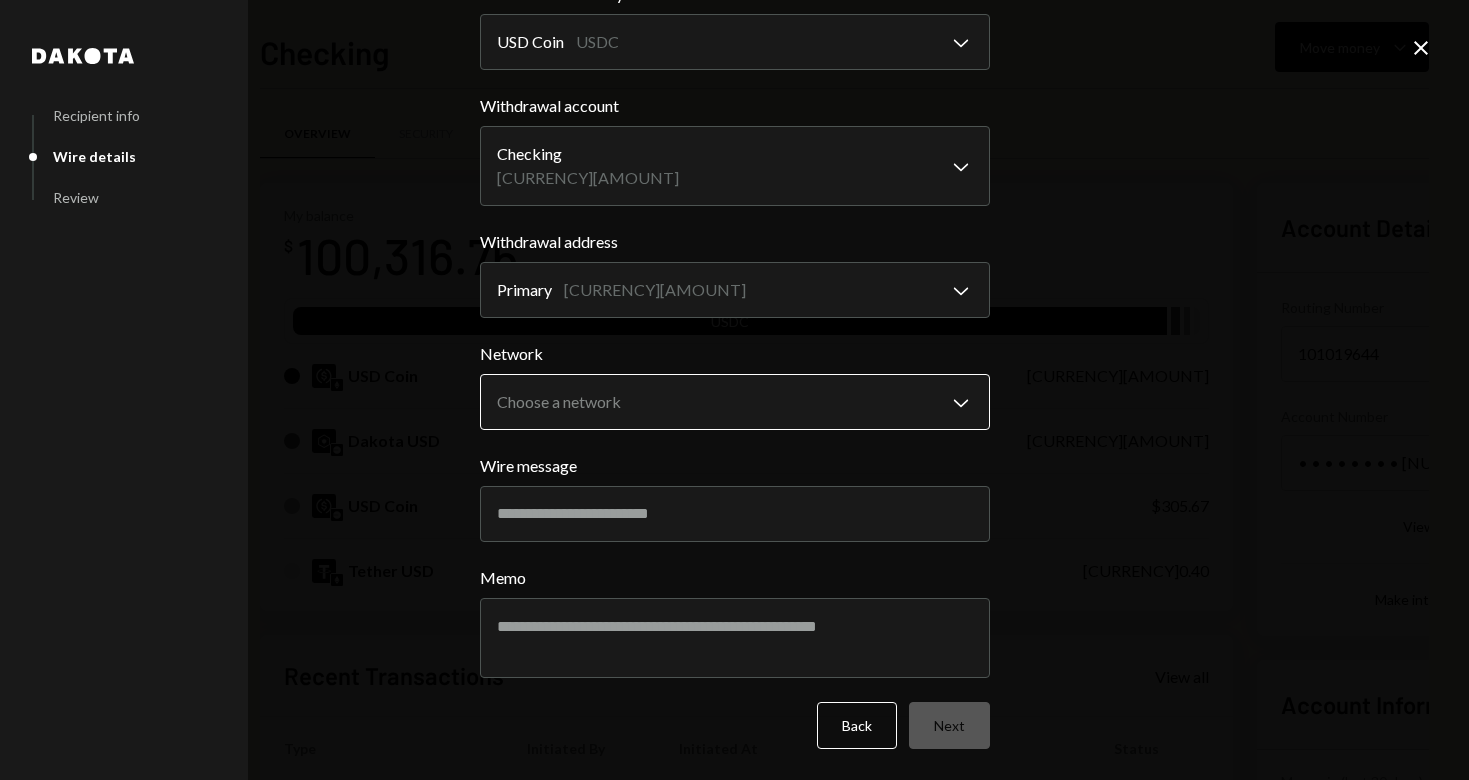 click on "Caret Down Home Home Inbox Inbox Activities Transactions Accounts Accounts Caret Down Checking [CURRENCY][AMOUNT] Treasury [CURRENCY][AMOUNT] Savings [CURRENCY][AMOUNT] Cards [CURRENCY][AMOUNT] Dollar Rewards User Recipients Team Team Checking Move money Caret Down Overview Security Settings My balance [CURRENCY][AMOUNT] USDC USD Coin [CURRENCY][AMOUNT] Dakota USD [CURRENCY][AMOUNT] USD Coin [CURRENCY][AMOUNT] Tether USD [CURRENCY][AMOUNT] Recent Transactions View all Type Initiated By Initiated At Status Withdrawal [AMOUNT] USDC [FIRST] [LAST] [MONTH]/[DAY]/[YEAR] [HOUR]:[MINUTE] [AMPM] Completed Bank Payment [CURRENCY][AMOUNT] [FIRST] [LAST] [MONTH]/[DAY]/[YEAR] [HOUR]:[MINUTE] [AMPM] Completed Bank Payment [CURRENCY][AMOUNT] [FIRST] [LAST] [MONTH]/[DAY]/[YEAR] [HOUR]:[MINUTE] [AMPM] Completed Bank Payment [CURRENCY][AMOUNT] [FIRST] [LAST] [MONTH]/[DAY]/[YEAR] [HOUR]:[MINUTE] [AMPM] Completed Bank Payment [CURRENCY][AMOUNT] [FIRST] [LAST] [MONTH]/[DAY]/[YEAR] [HOUR]:[MINUTE] [AMPM] Completed Account Details Routing Number [ACCOUNT_NUMBER] Copy Account Number • • • • • • • • [NUMBER] Show Copy View more details Right Arrow Make international deposit Right Arrow Account Information Money in (last 30 days) Up Right Arrow Dakota" at bounding box center [734, 390] 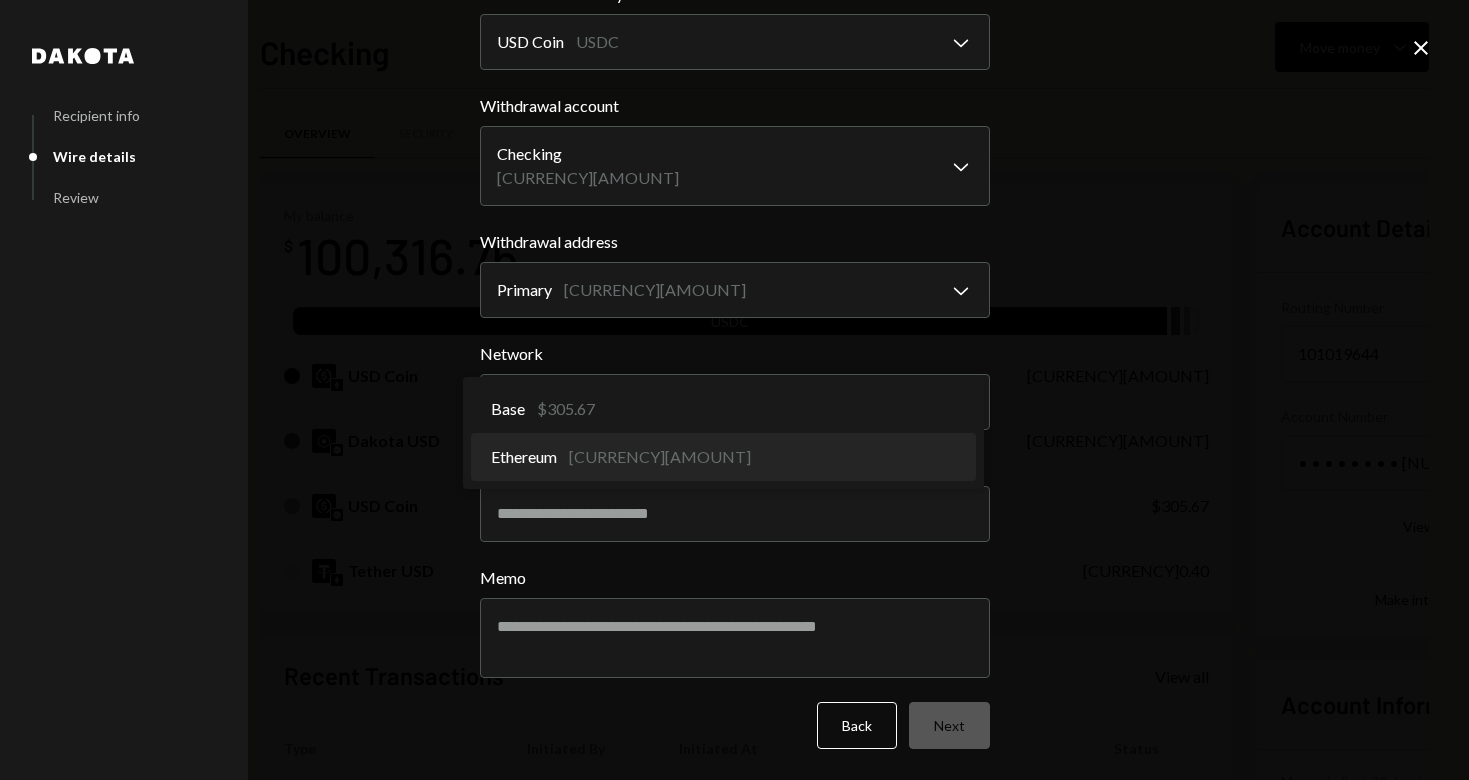 select on "**********" 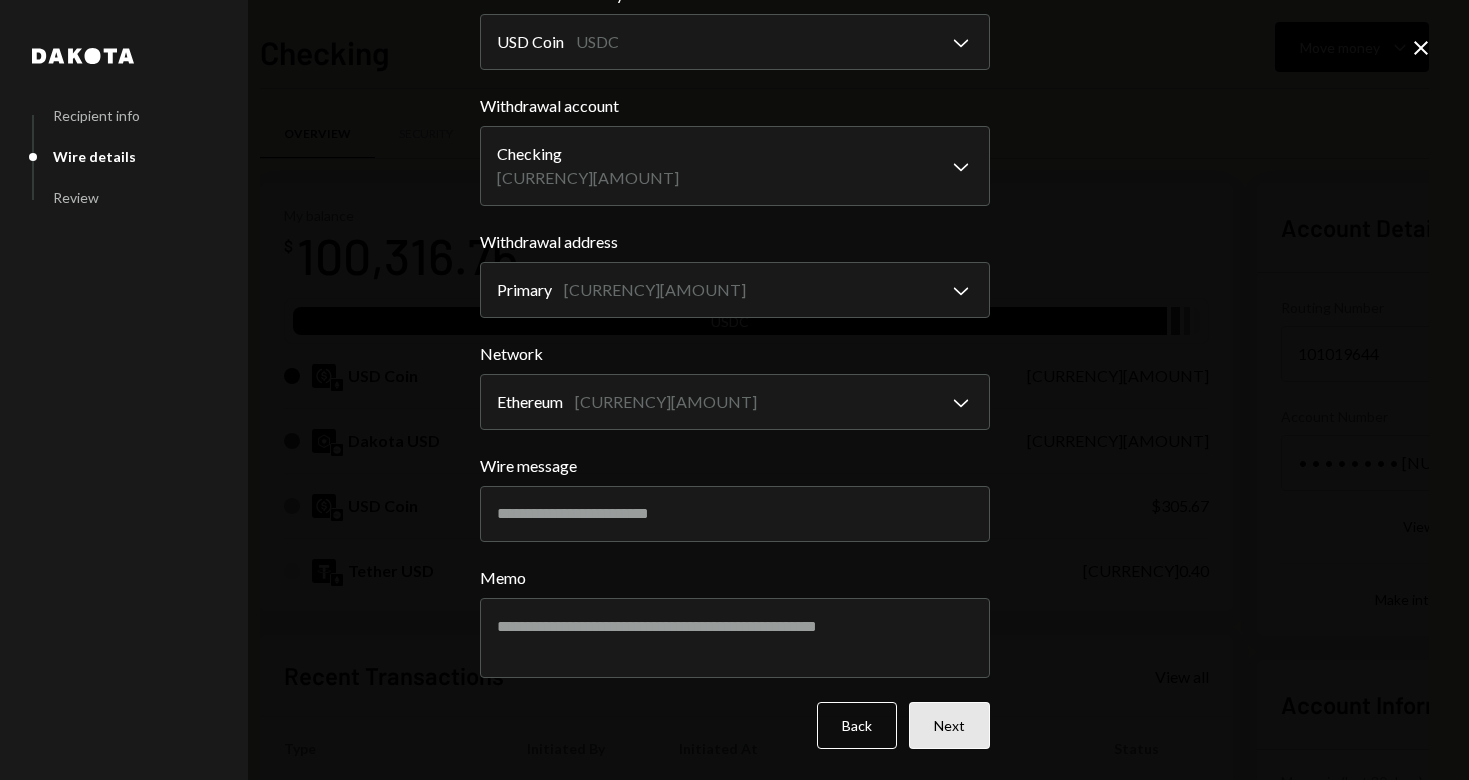 click on "Next" at bounding box center [949, 725] 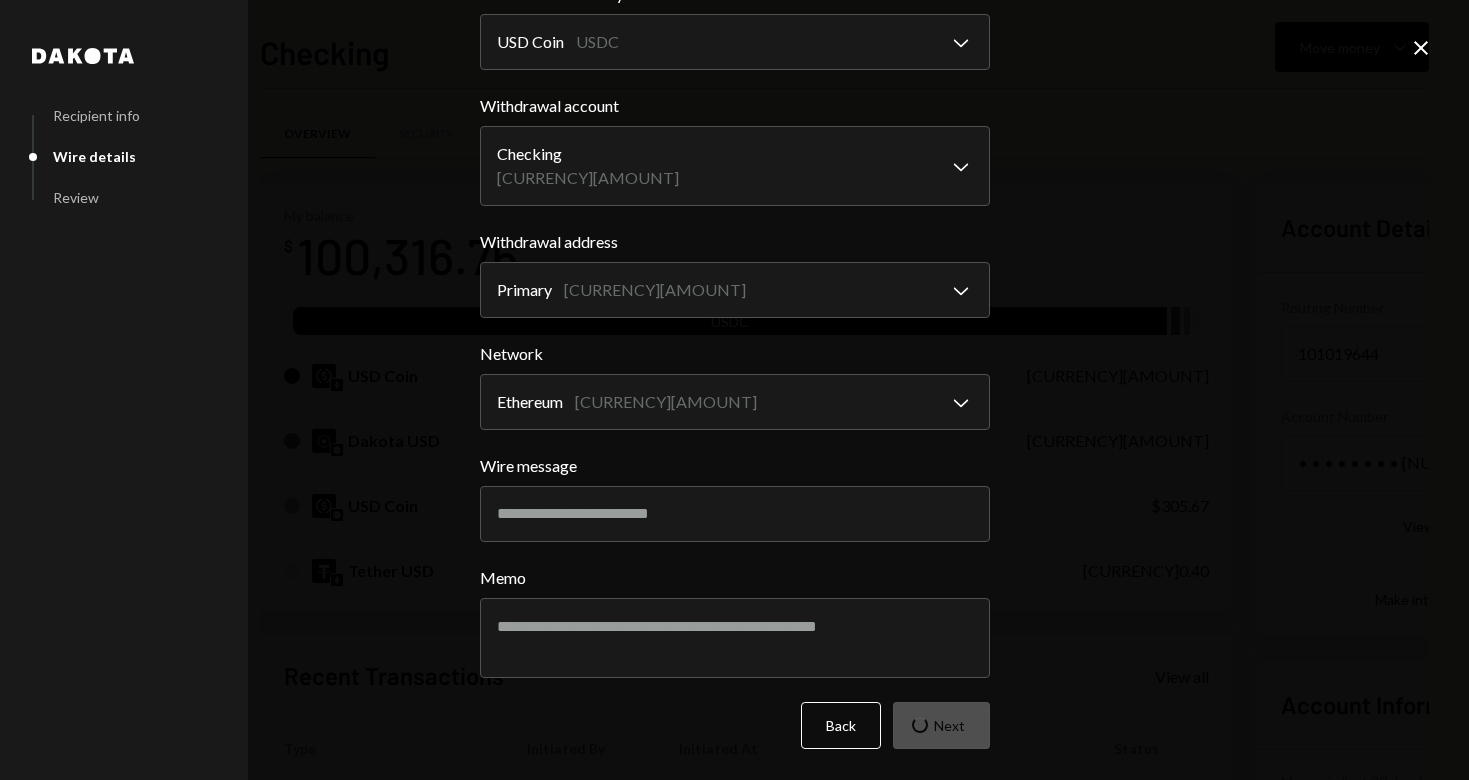 scroll, scrollTop: 0, scrollLeft: 0, axis: both 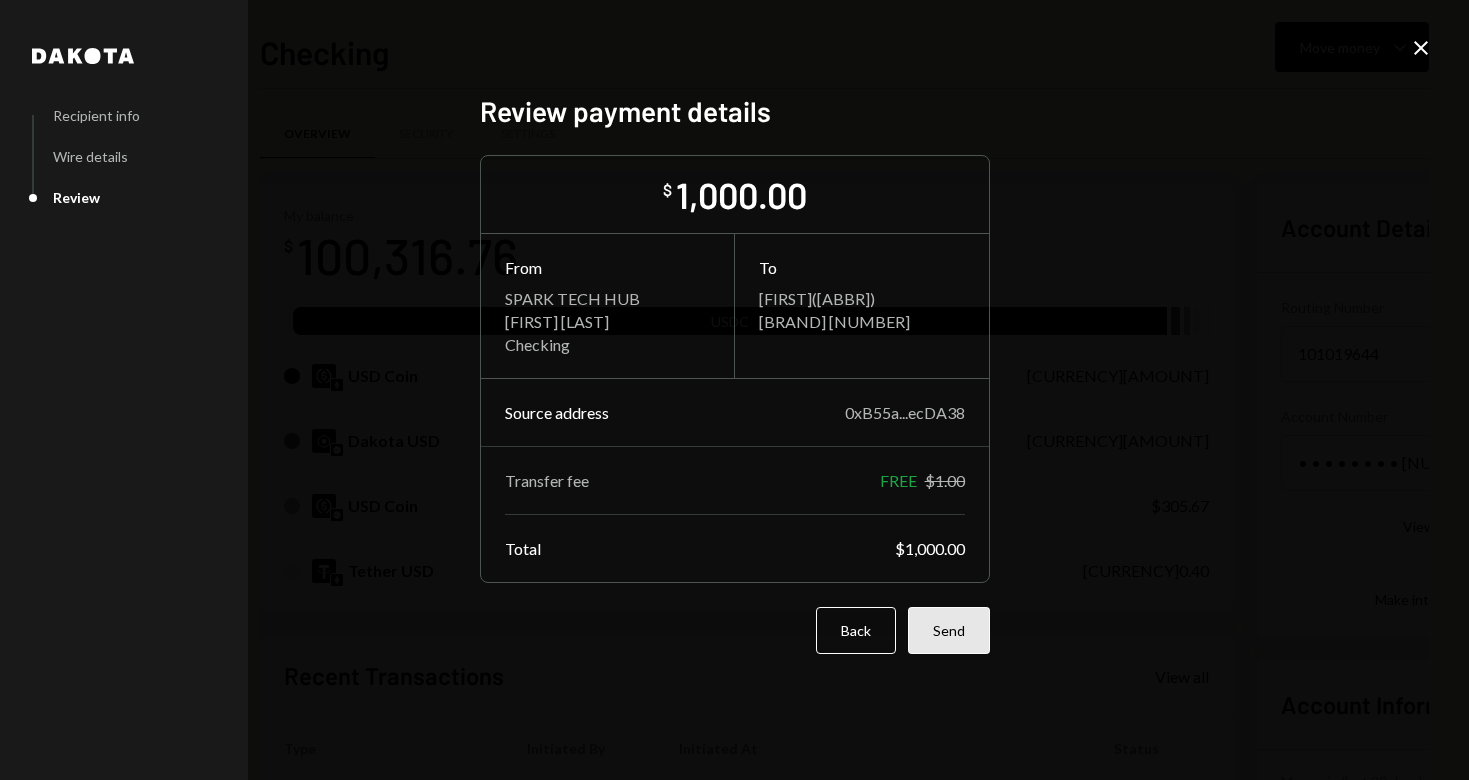 click on "Send" at bounding box center [949, 630] 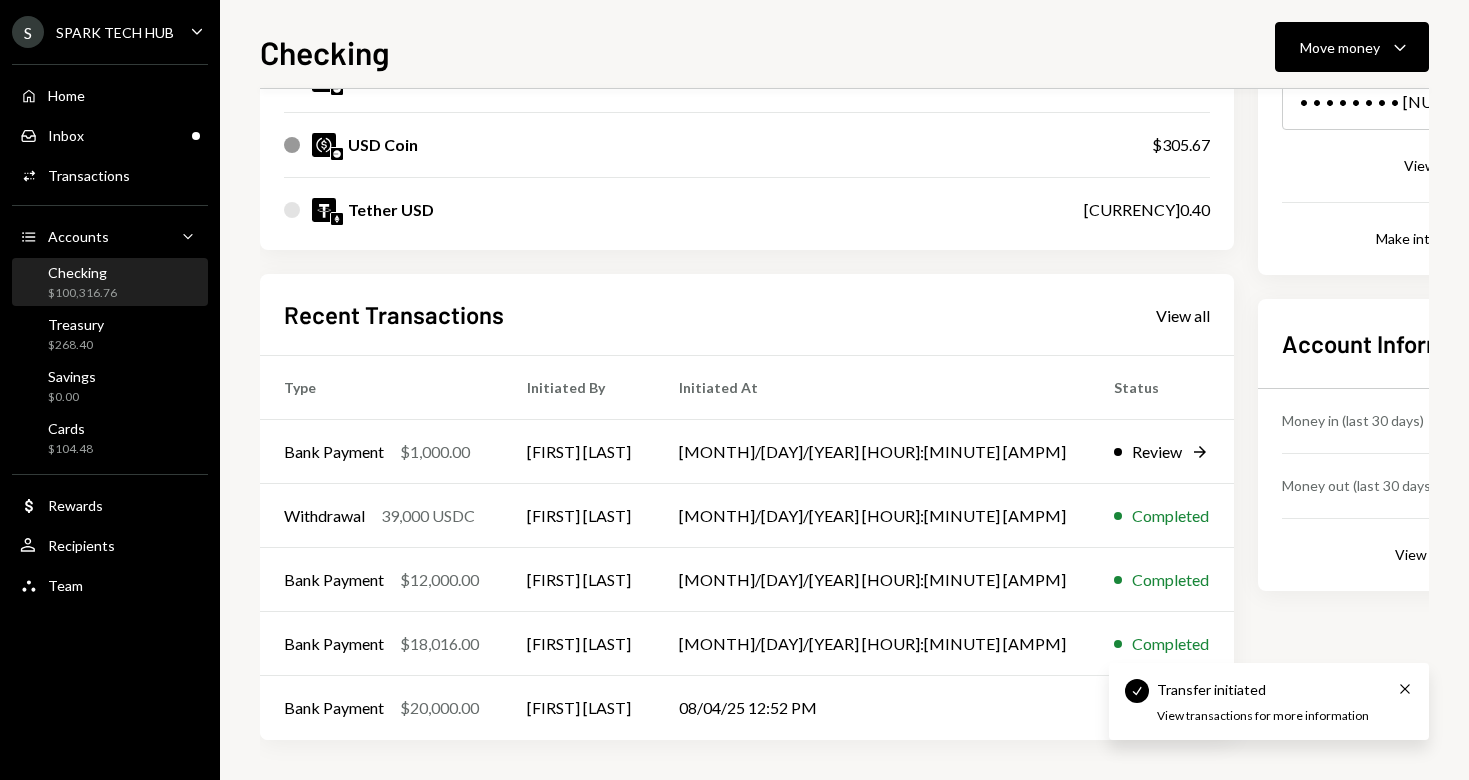 scroll, scrollTop: 361, scrollLeft: 0, axis: vertical 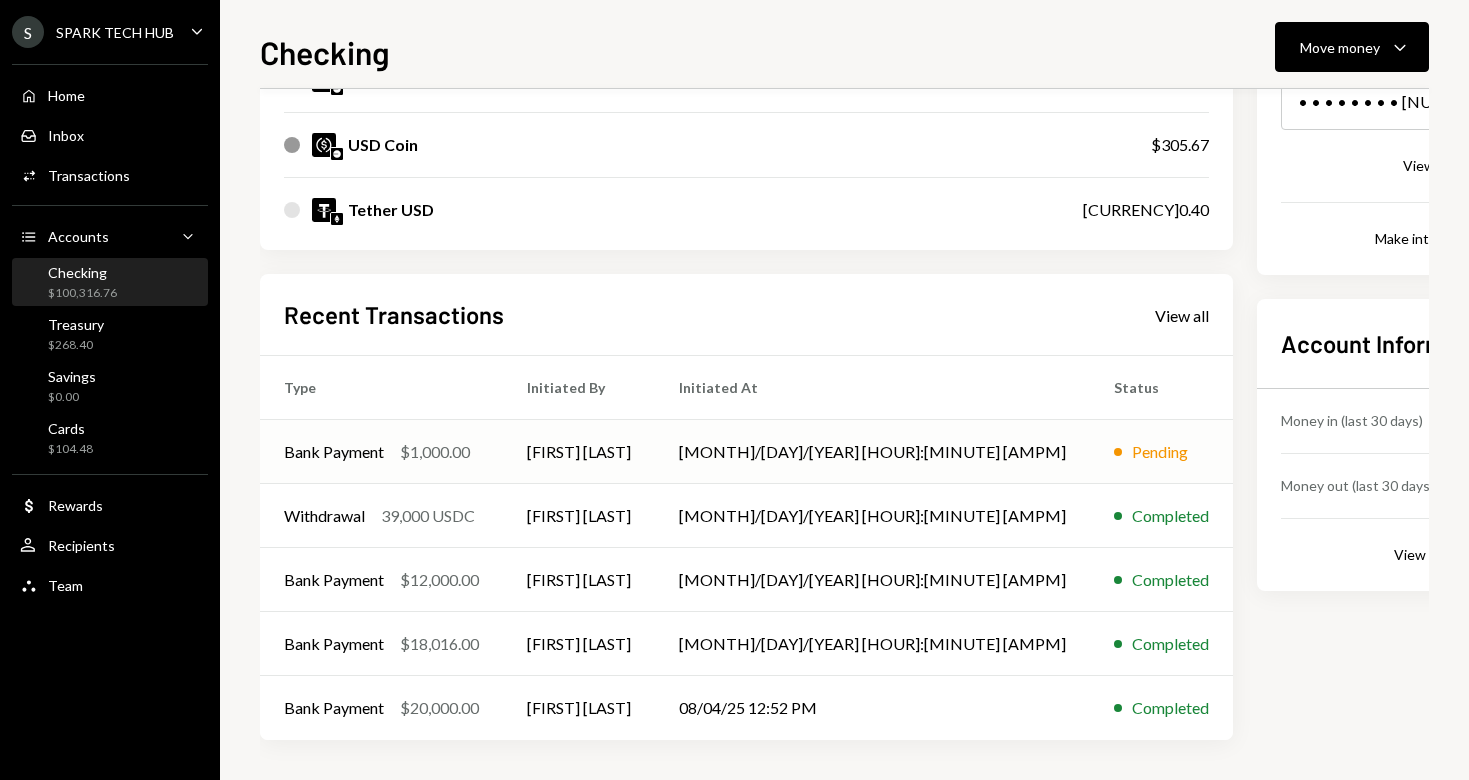 click on "[MONTH]/[DAY]/[YEAR] [HOUR]:[MINUTE] [AMPM]" at bounding box center (872, 452) 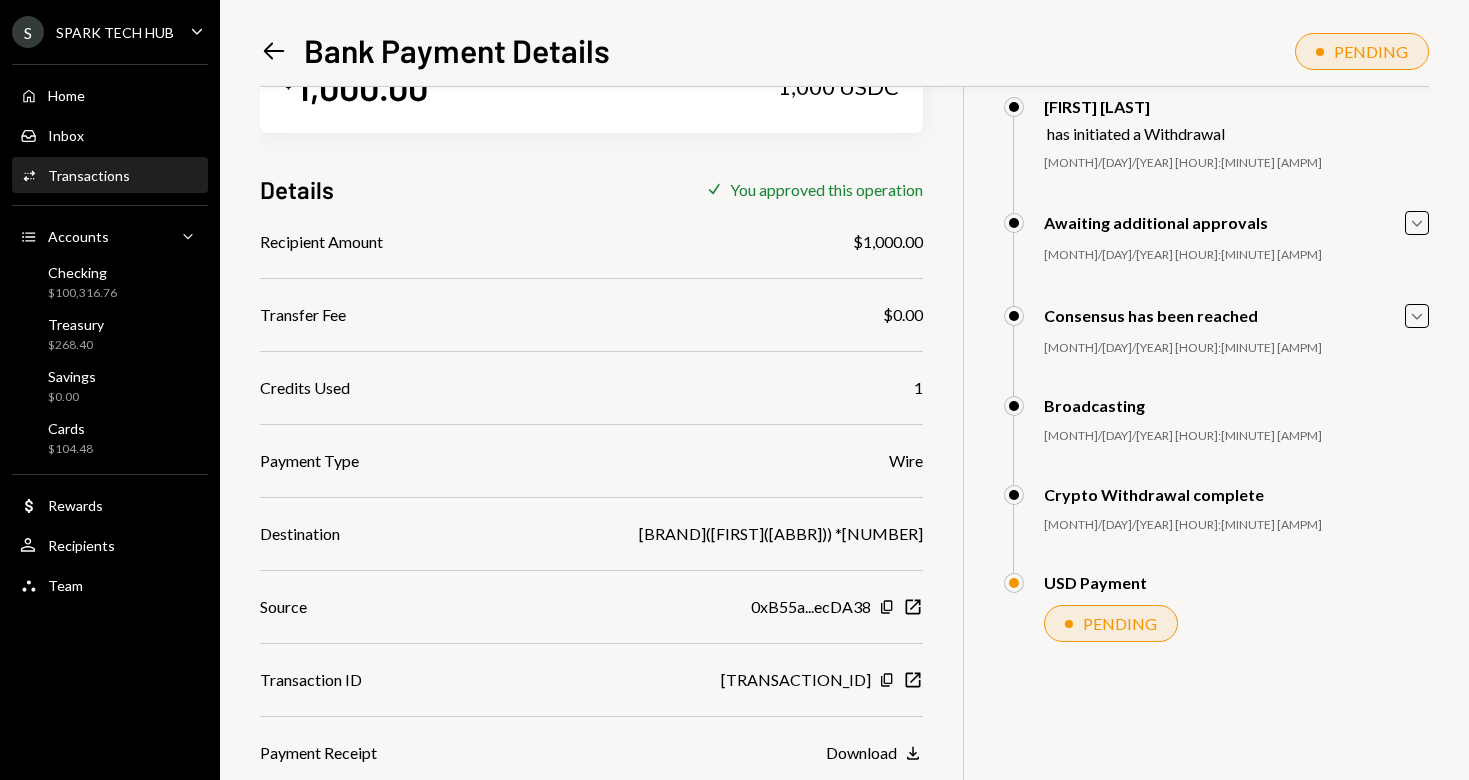 scroll, scrollTop: 87, scrollLeft: 0, axis: vertical 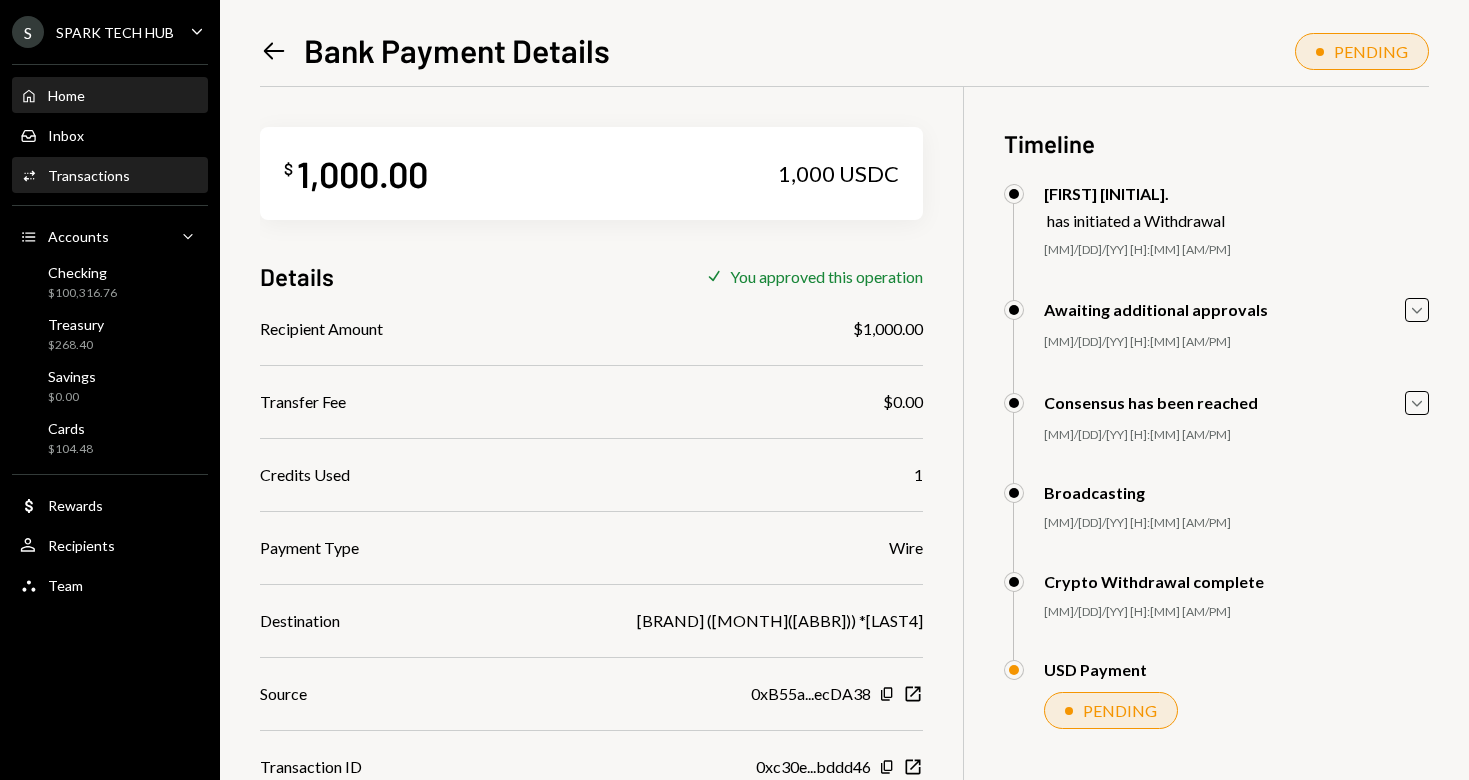 click on "Home" at bounding box center [66, 95] 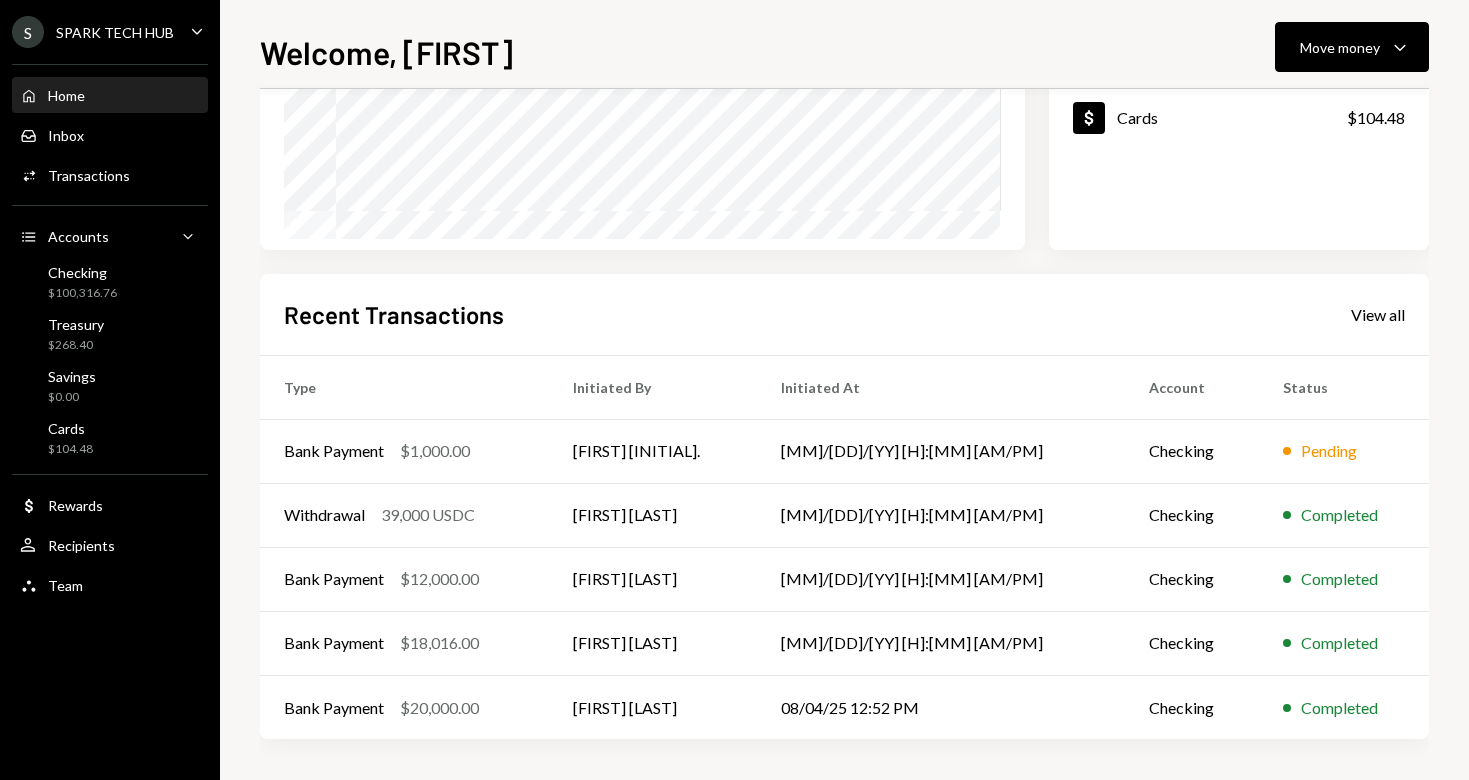 scroll, scrollTop: 331, scrollLeft: 0, axis: vertical 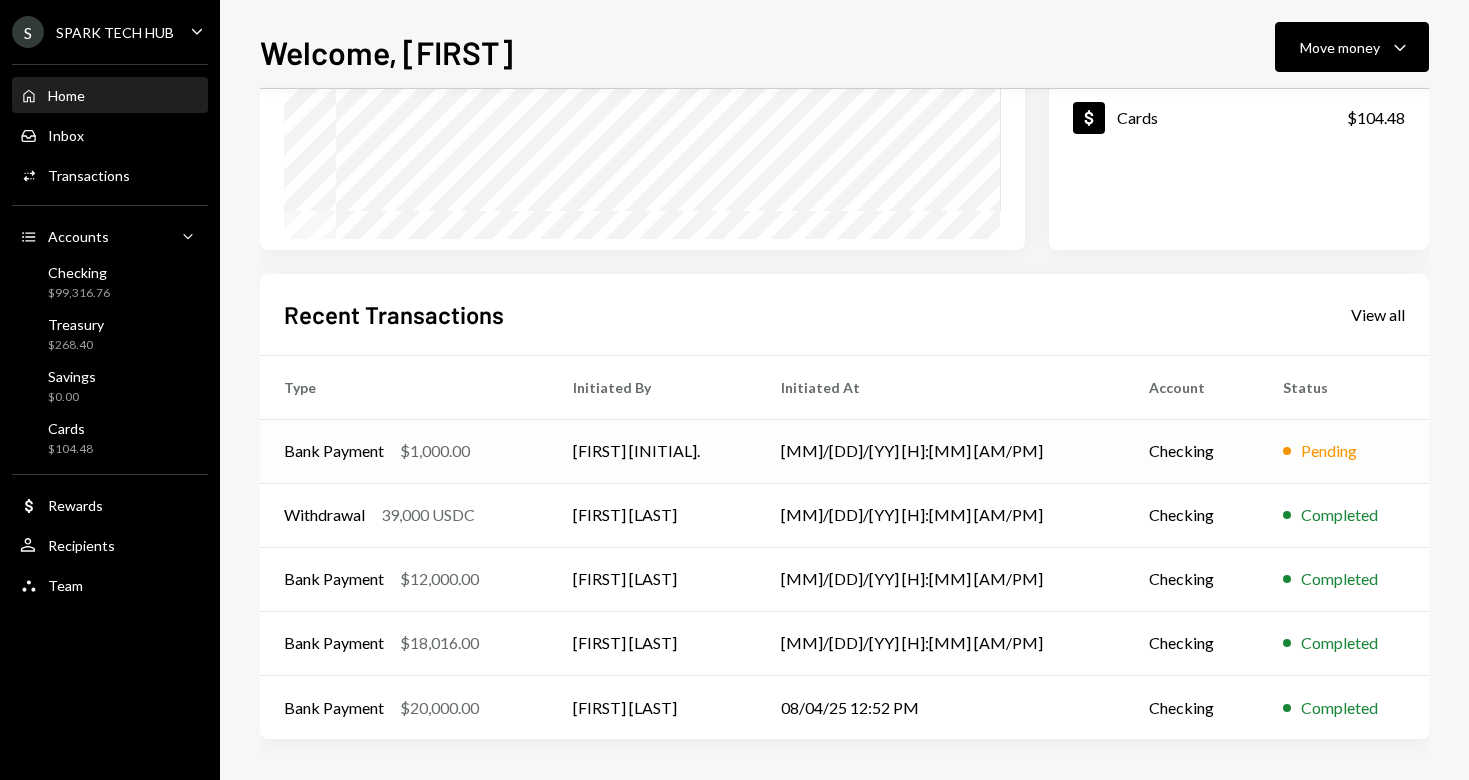 click on "Bank Payment" at bounding box center (334, 451) 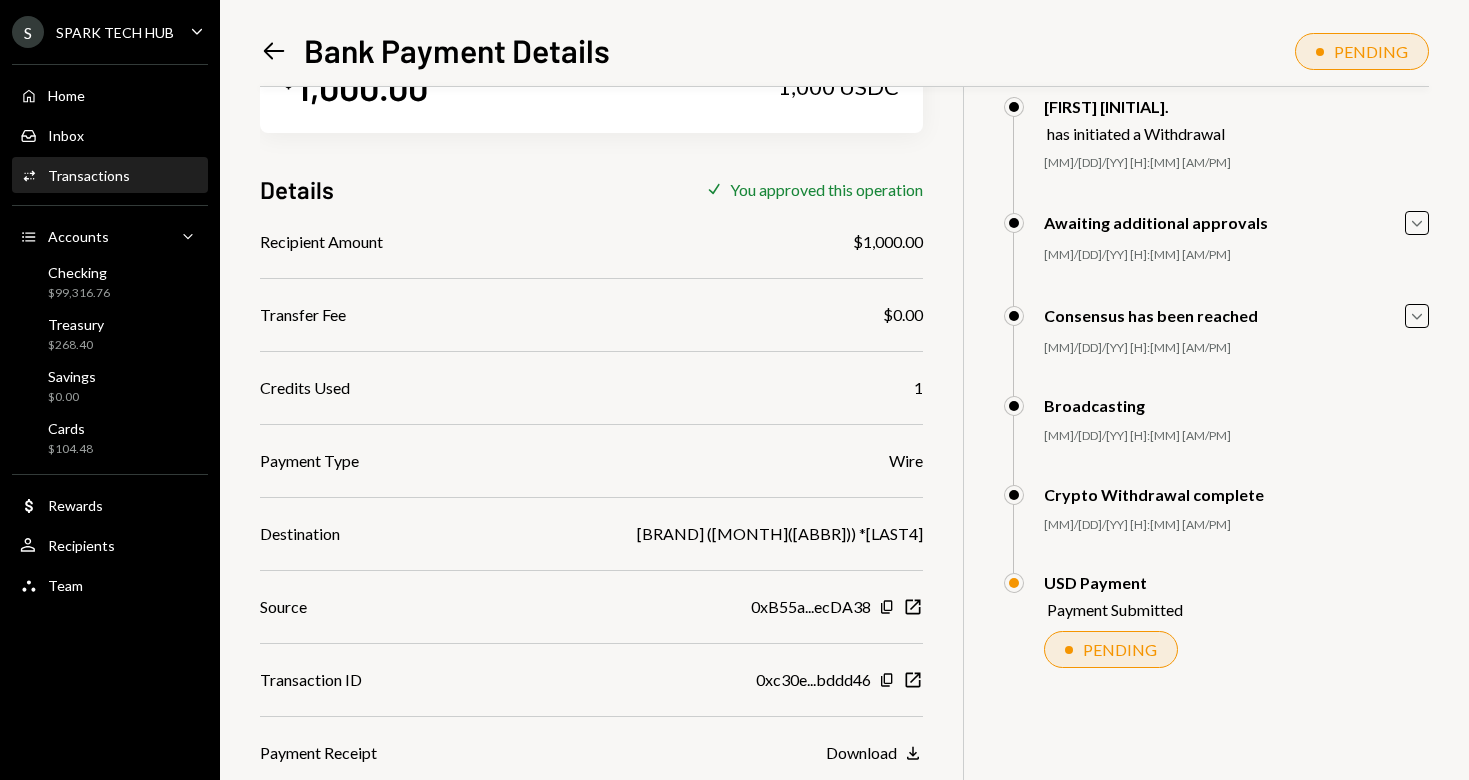 scroll, scrollTop: 87, scrollLeft: 0, axis: vertical 